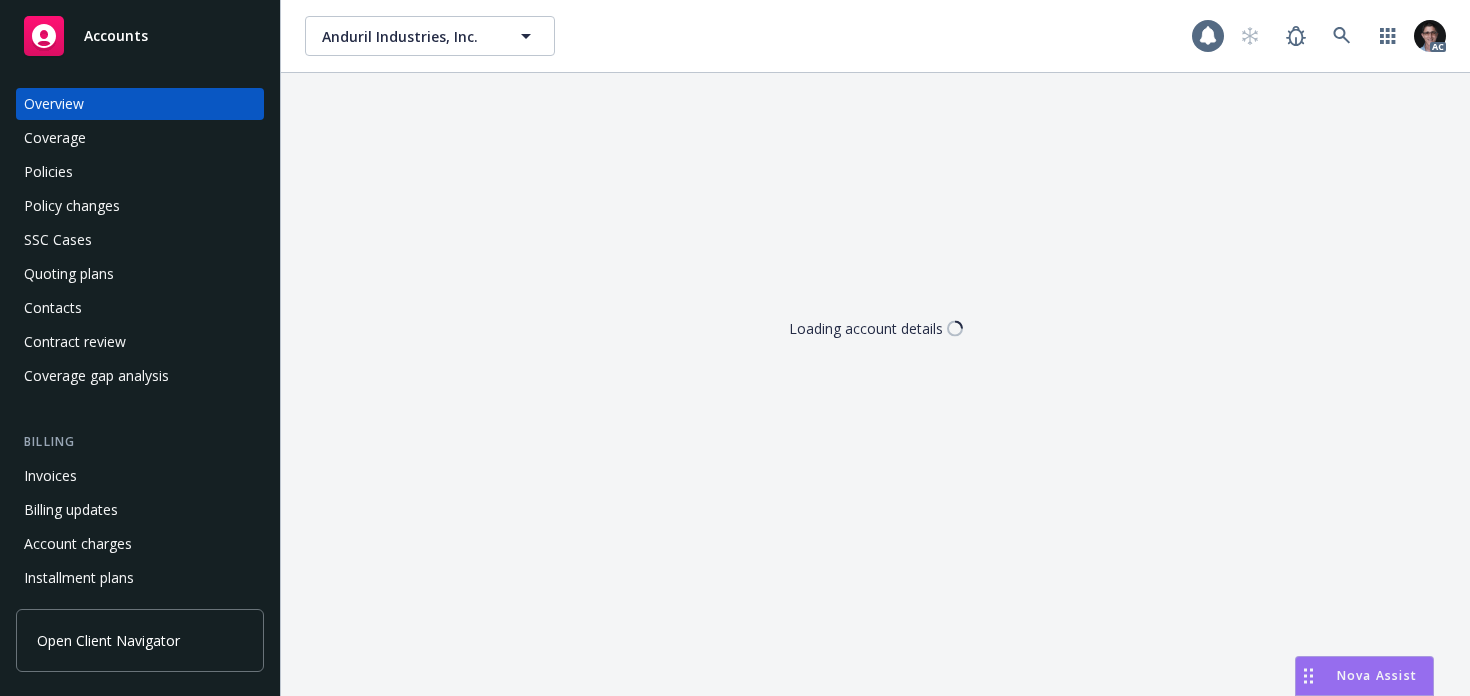 scroll, scrollTop: 0, scrollLeft: 0, axis: both 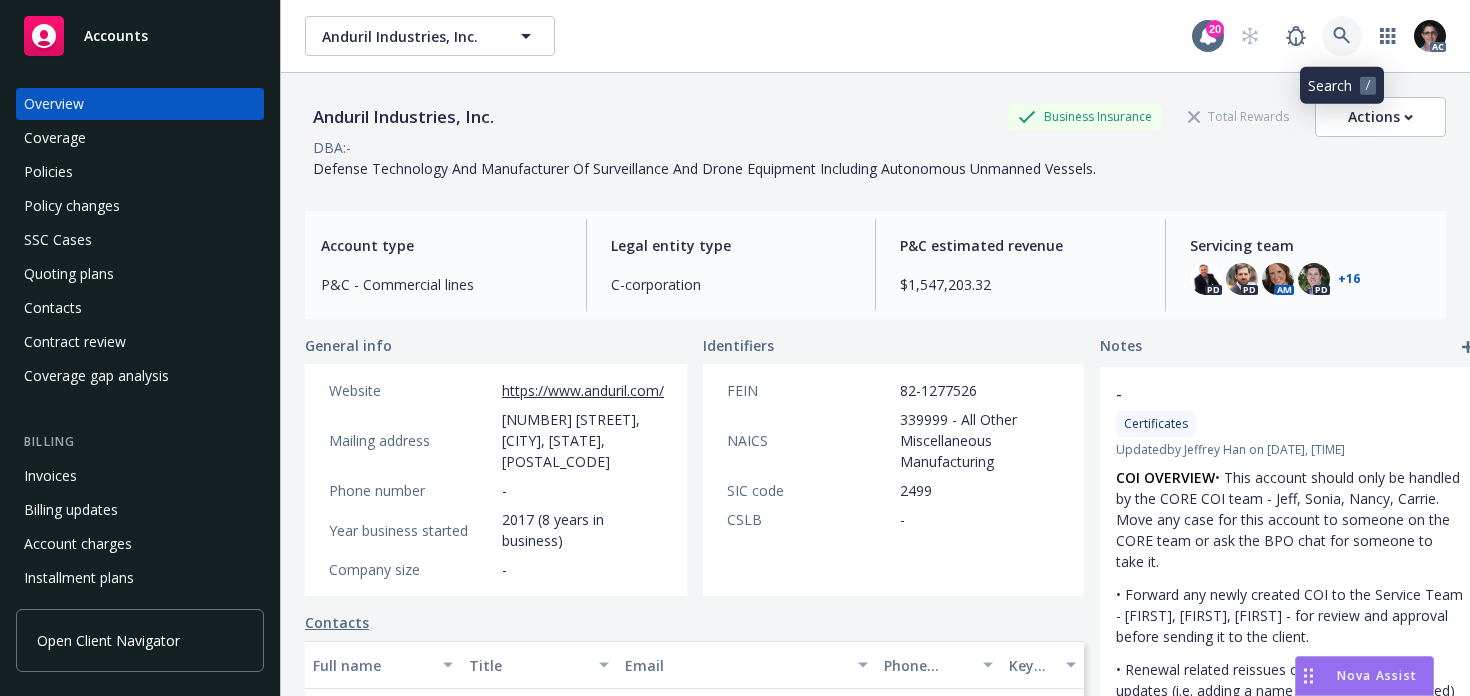 click 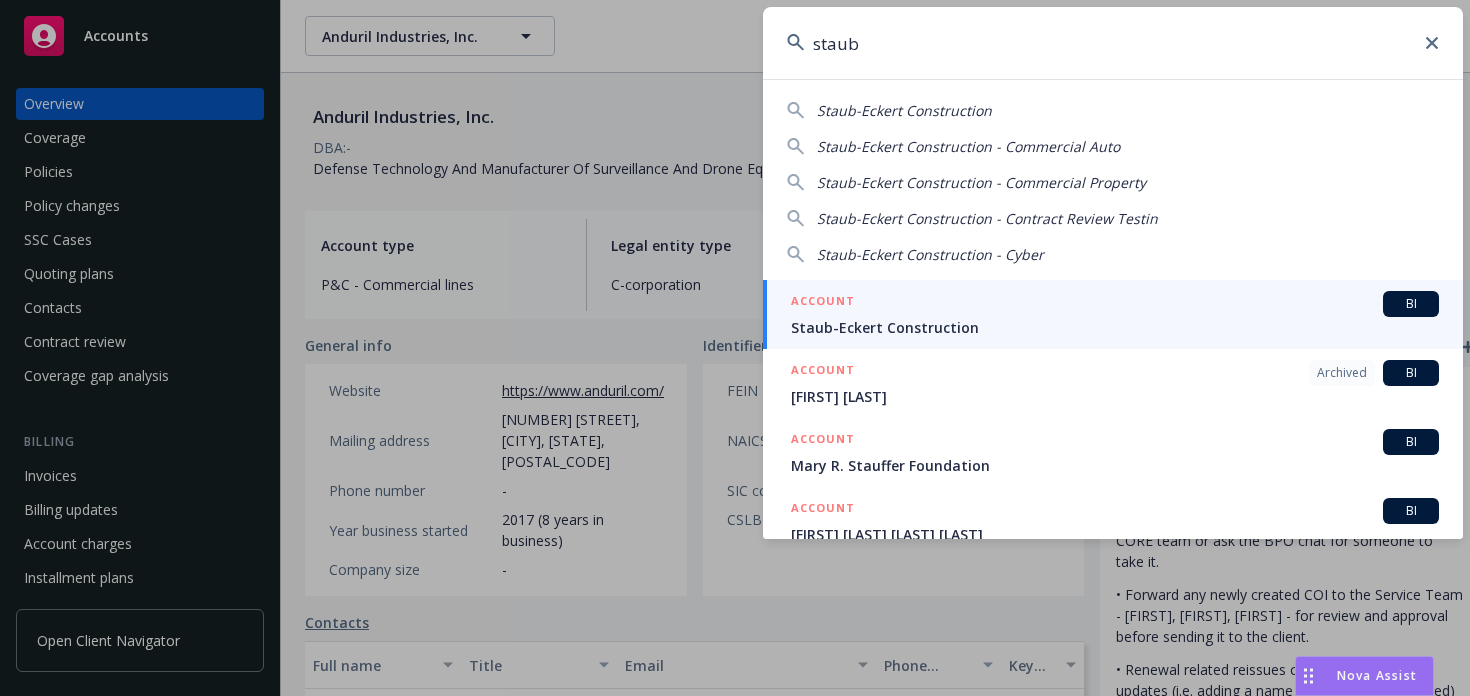 type on "staub" 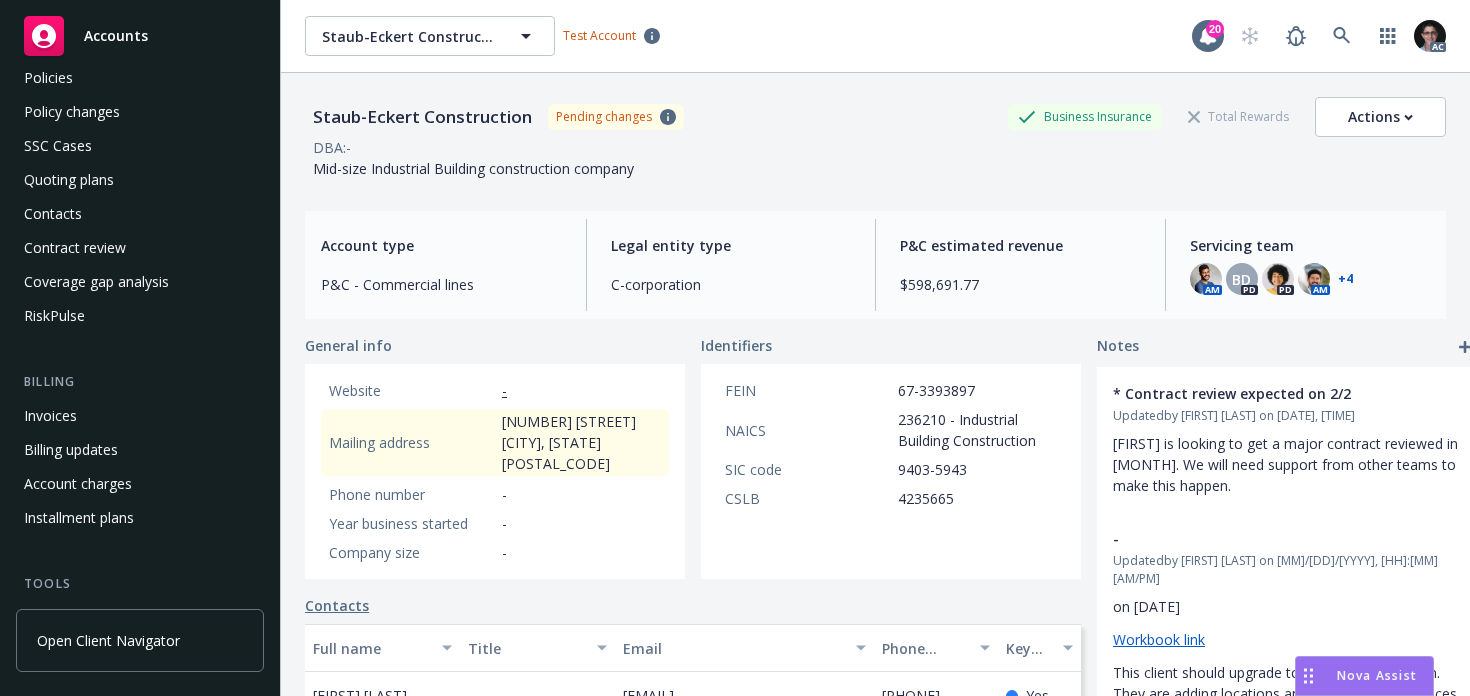 scroll, scrollTop: 98, scrollLeft: 0, axis: vertical 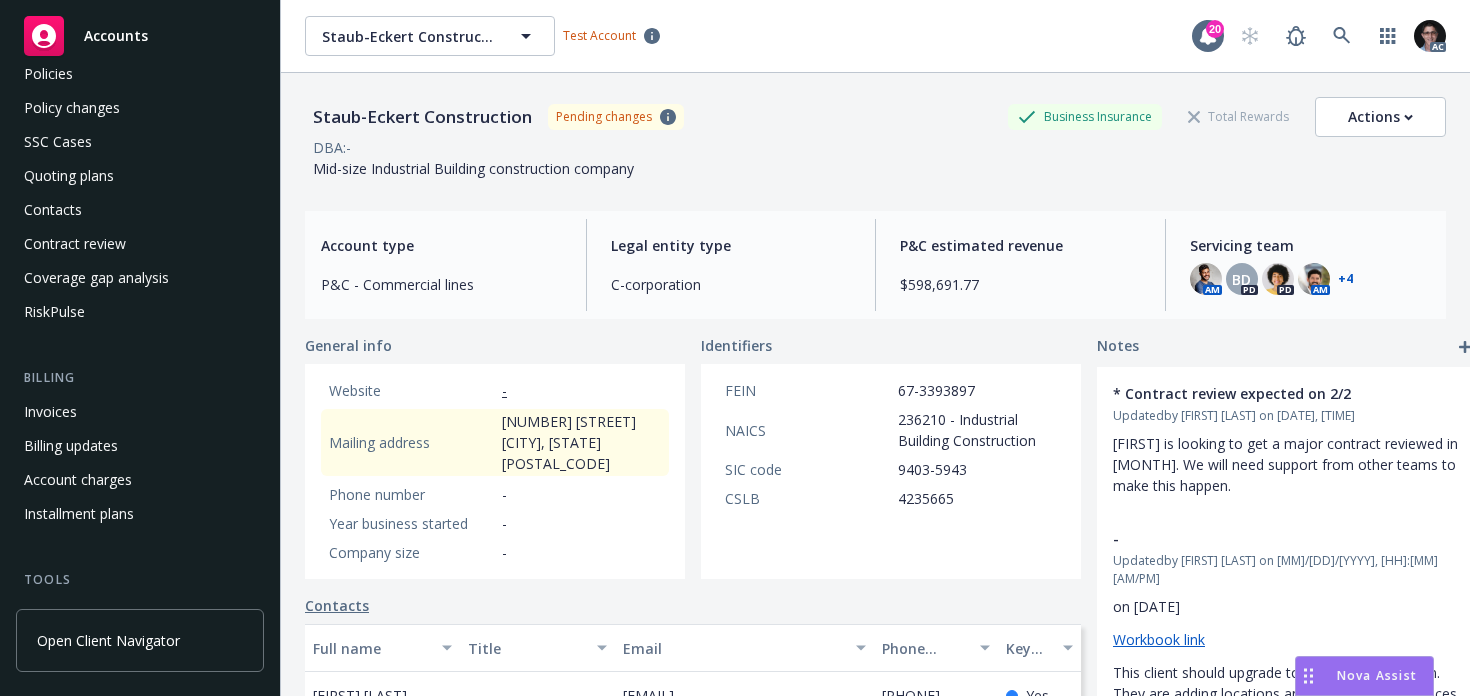 click on "RiskPulse" at bounding box center (54, 312) 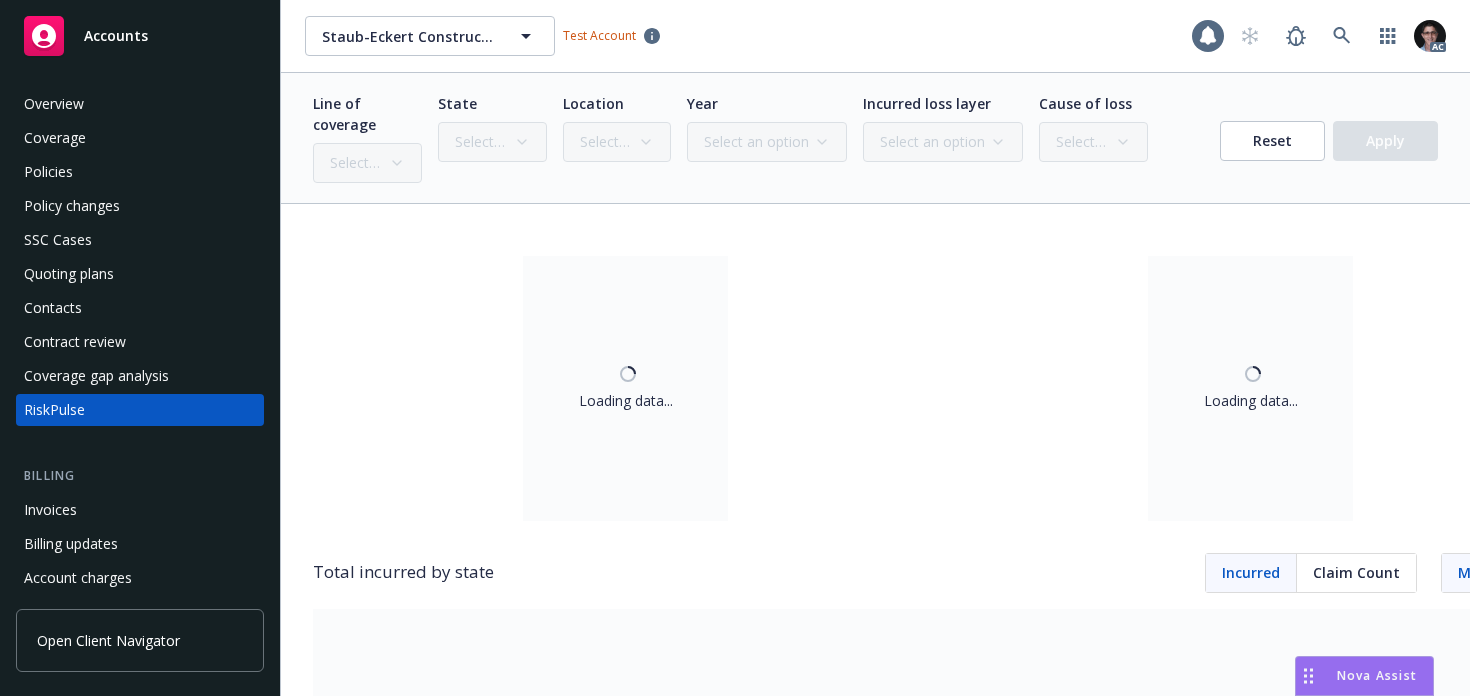 scroll, scrollTop: 30, scrollLeft: 0, axis: vertical 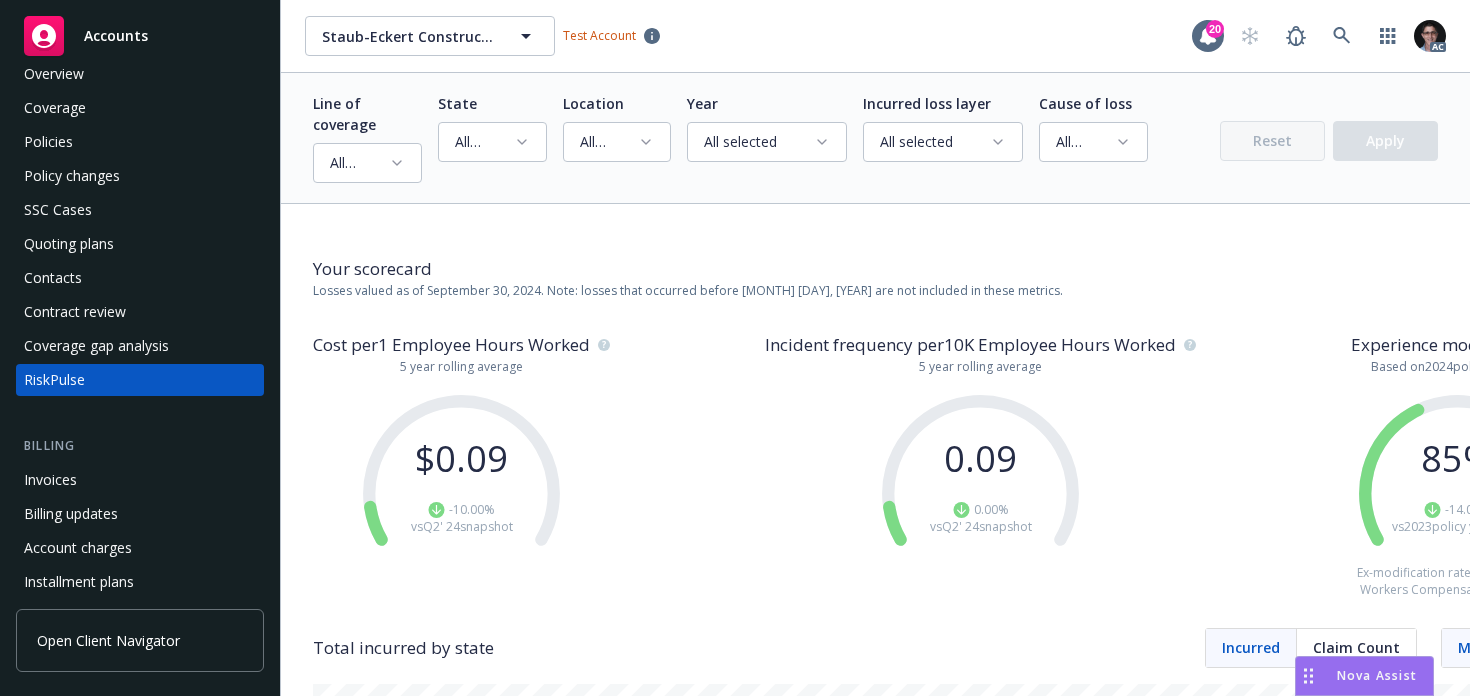 click on "Open Client Navigator" at bounding box center [108, 640] 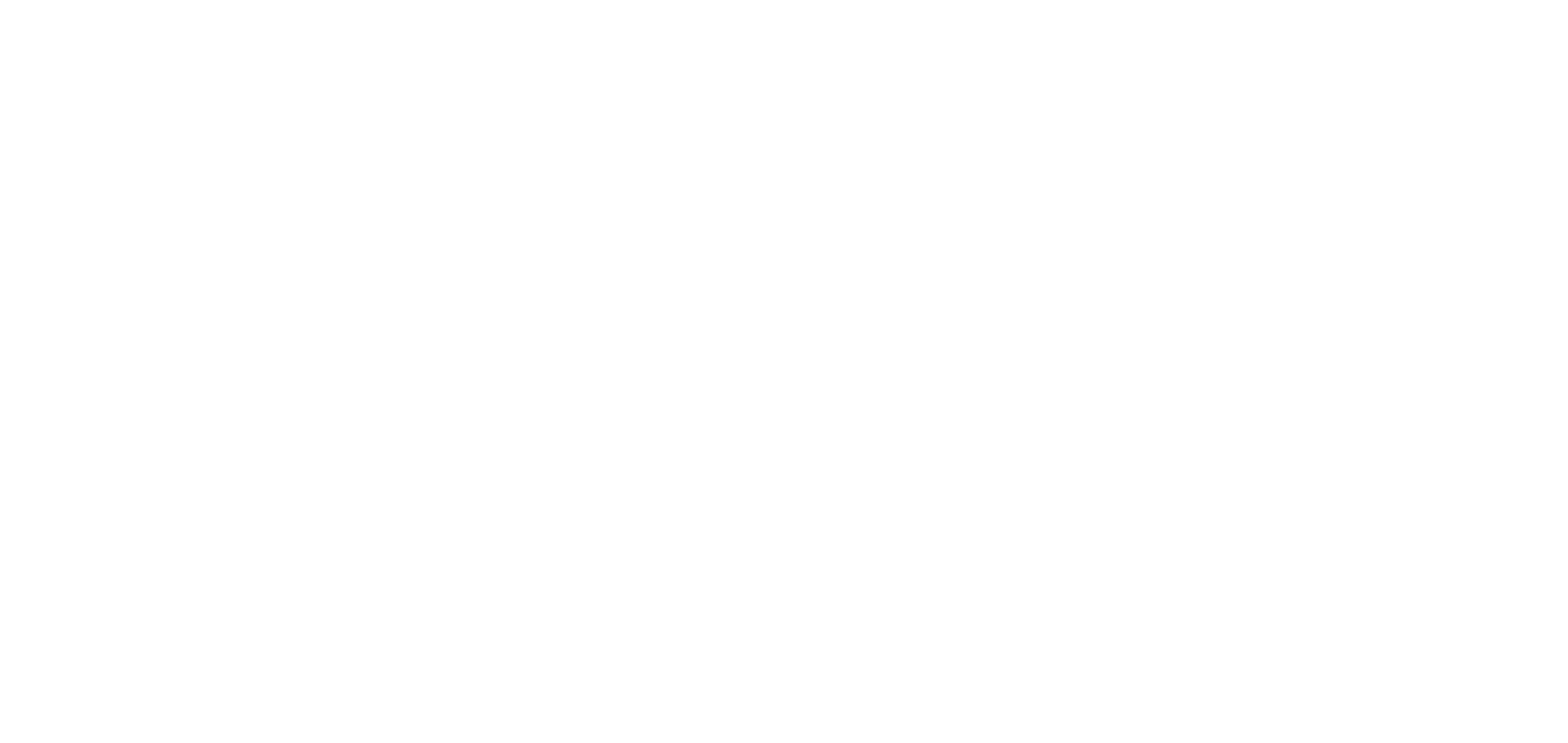 scroll, scrollTop: 0, scrollLeft: 0, axis: both 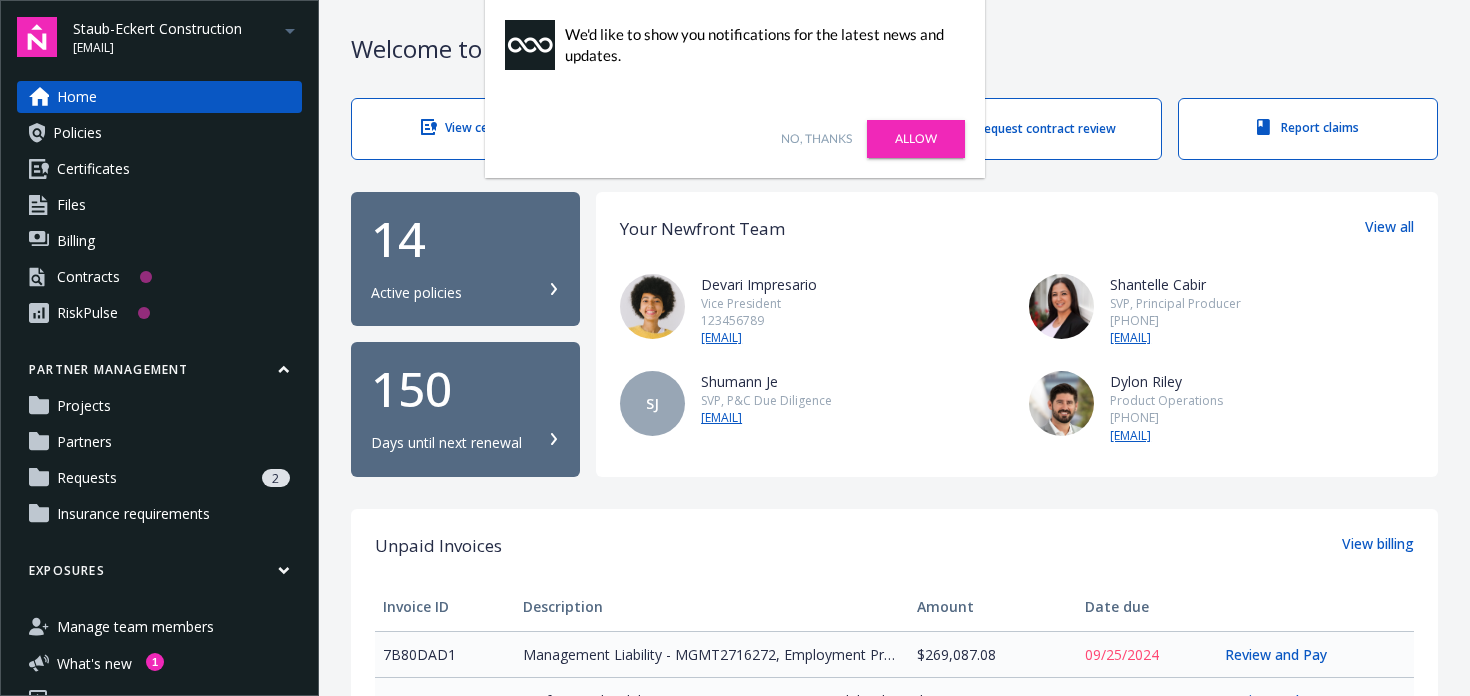 click on "Allow" at bounding box center [916, 139] 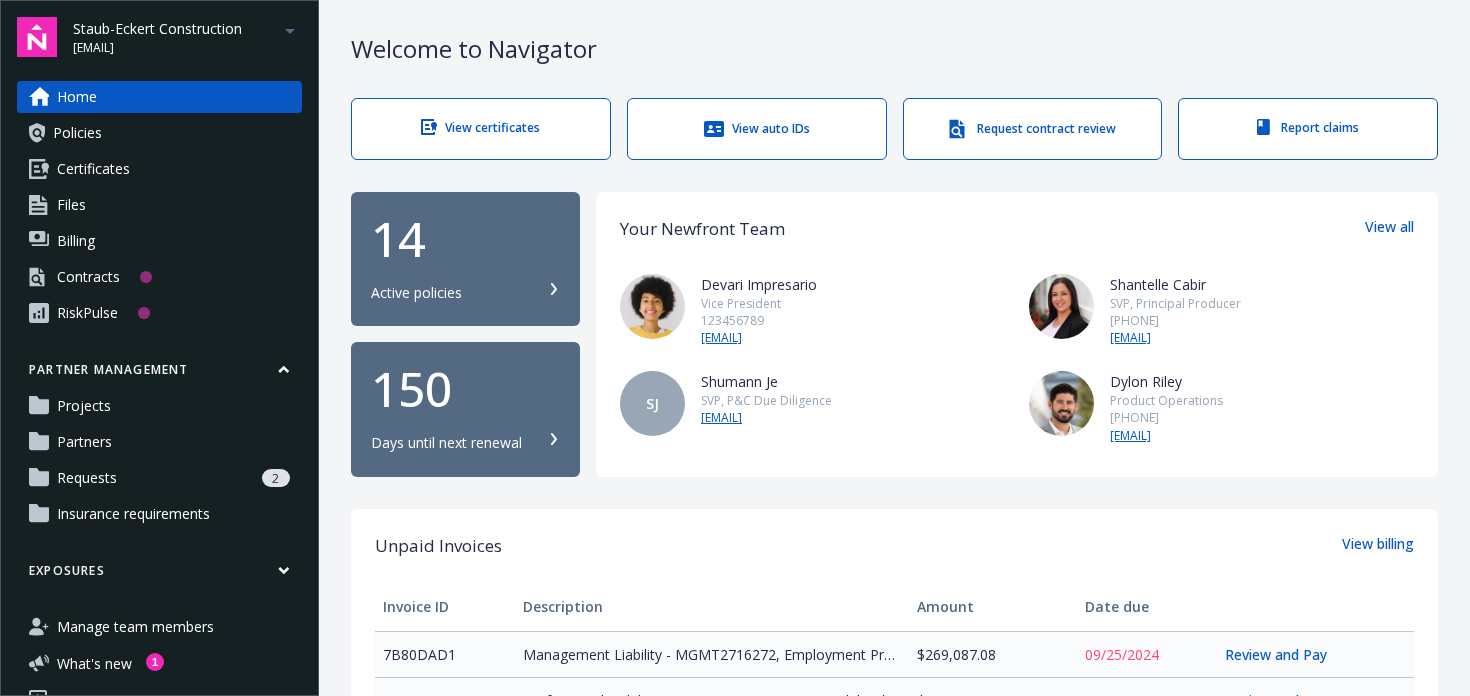click on "RiskPulse" at bounding box center [87, 313] 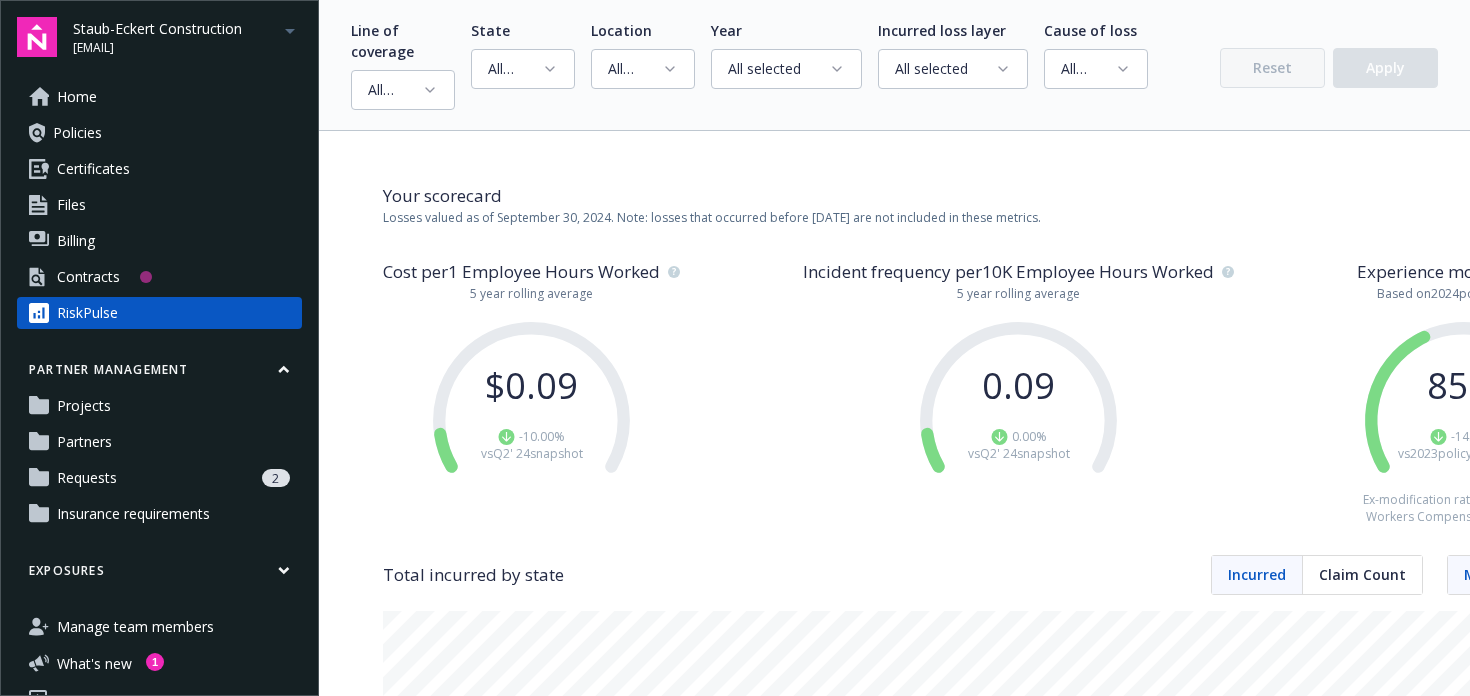 click on "New Hampshire Total incurred $0.00 Disclaimer: These are your total incurred costs and claim counts in each state, based on carrier loss run data and current filter selections. Cost per  1   Employee Hours Worked  by quarterly snapshot Experience modification rate by year Count of incidents by year Total Count of incidents by cause of loss View top 5 Count of incidents by incurred layer Total incurred by year Total Total incurred by cause of loss View top 5 State Location CA 9" at bounding box center (976, 1995) 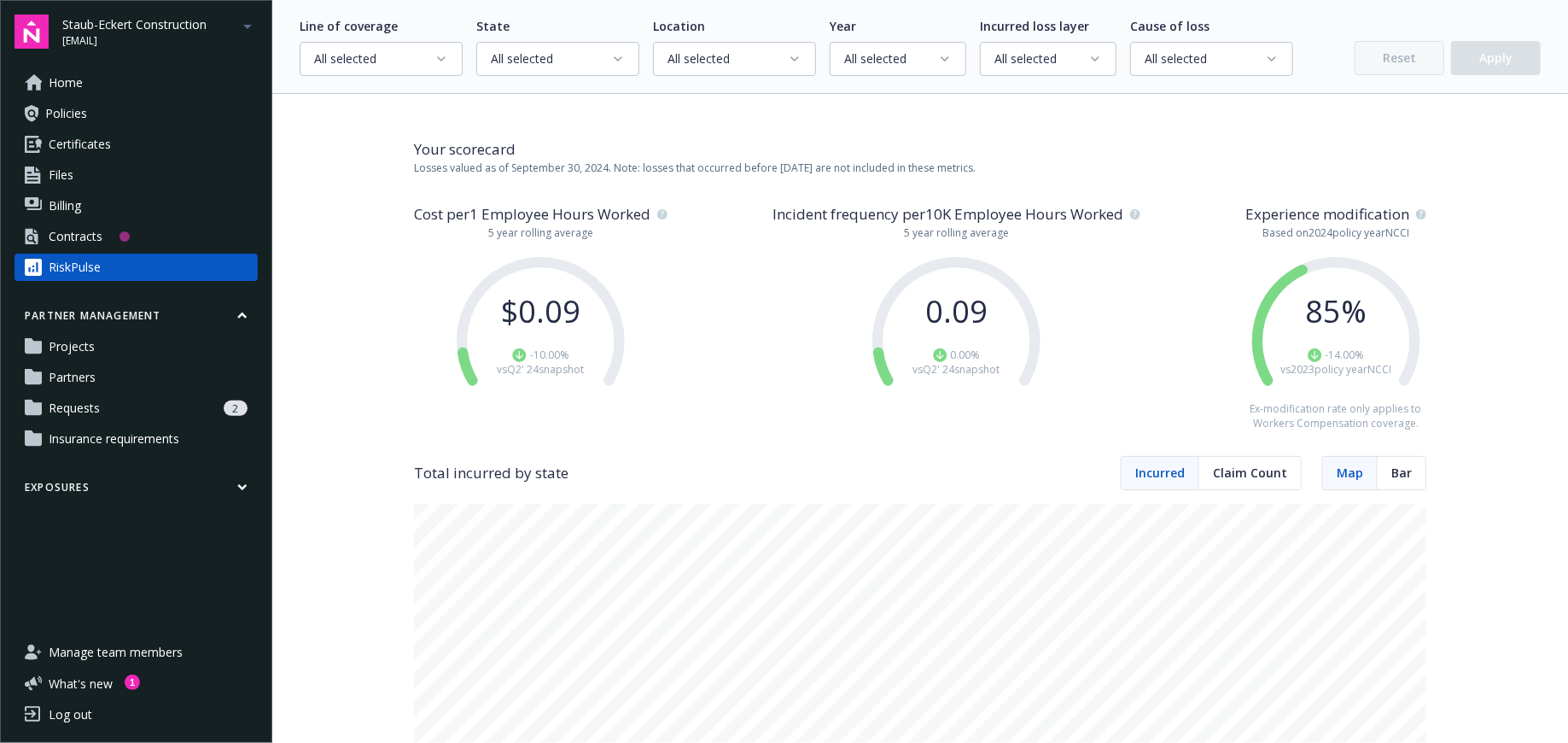 click on "New Hampshire Total incurred $0.00 Disclaimer: These are your total incurred costs and claim counts in each state, based on carrier loss run data and current filter selections. Cost per  1   Employee Hours Worked  by quarterly snapshot Experience modification rate by year Count of incidents by year Total Count of incidents by cause of loss View top 5 Count of incidents by incurred layer Total incurred by year Total Total incurred by cause of loss View top 5 State Location CA 9" at bounding box center (920, 1686) 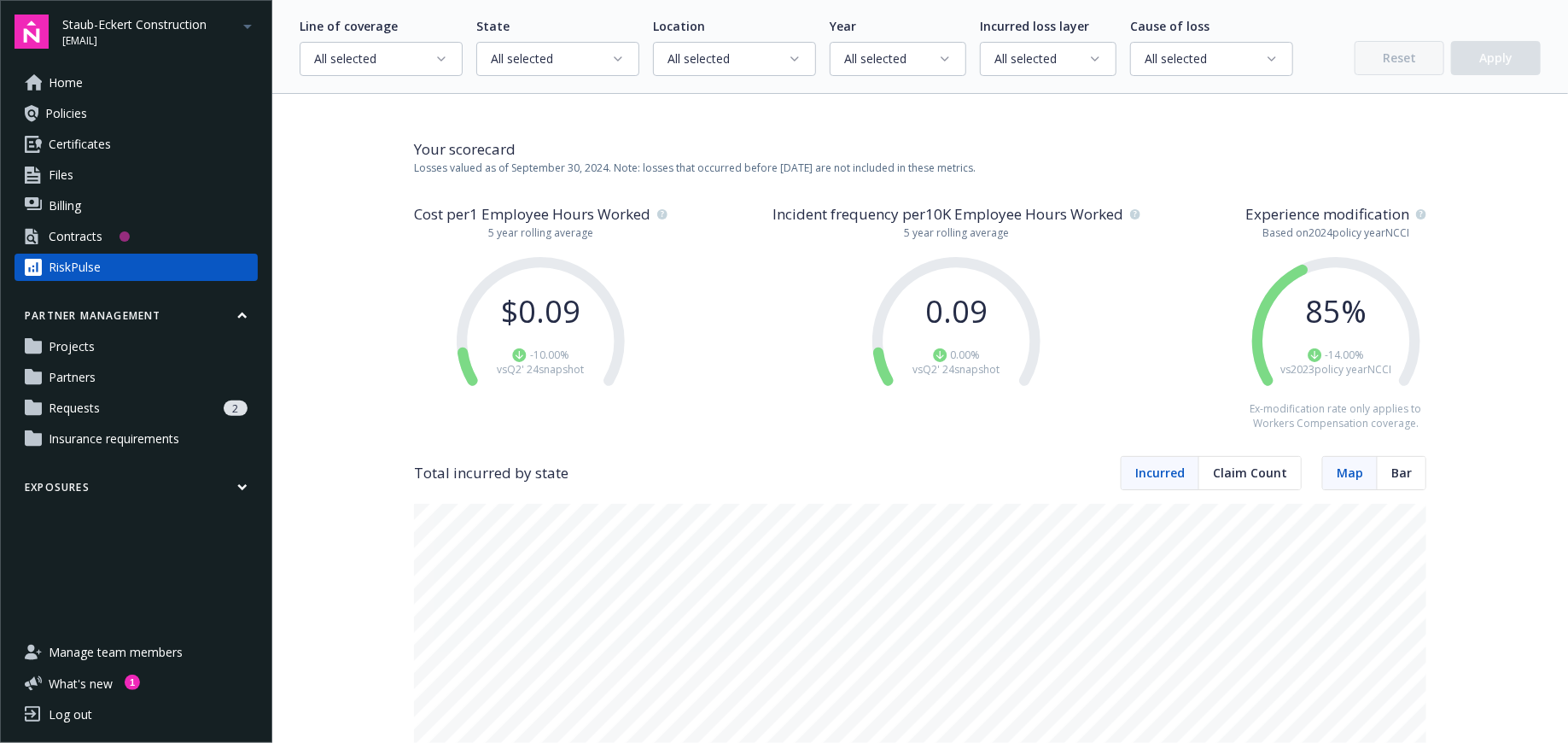 click on "All selected" at bounding box center [374, 59] 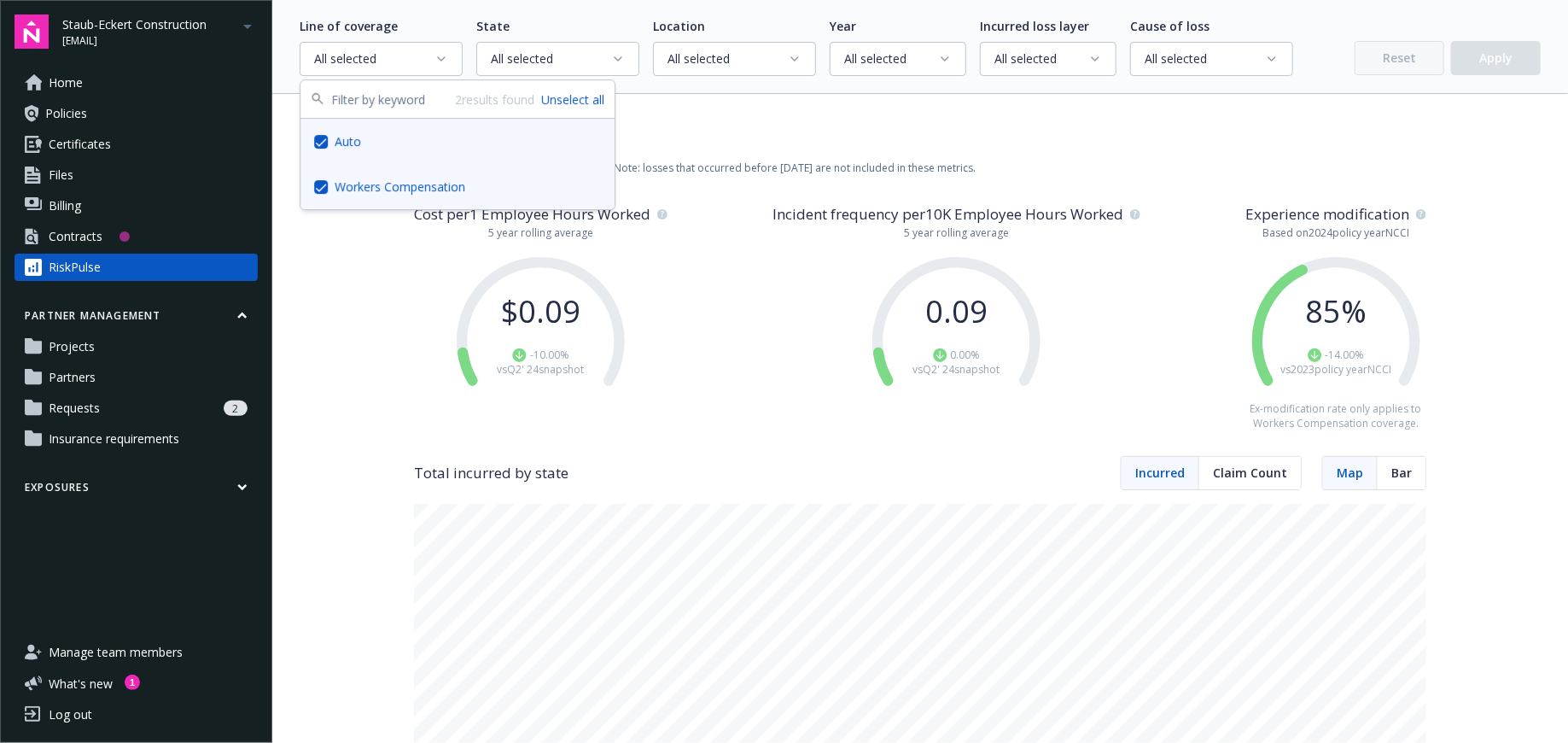 click on "New Hampshire Total incurred $0.00 Disclaimer: These are your total incurred costs and claim counts in each state, based on carrier loss run data and current filter selections. Cost per  1   Employee Hours Worked  by quarterly snapshot Experience modification rate by year Count of incidents by year Total Count of incidents by cause of loss View top 5 Count of incidents by incurred layer Total incurred by year Total Total incurred by cause of loss View top 5 State Location CA 9" at bounding box center [920, 1686] 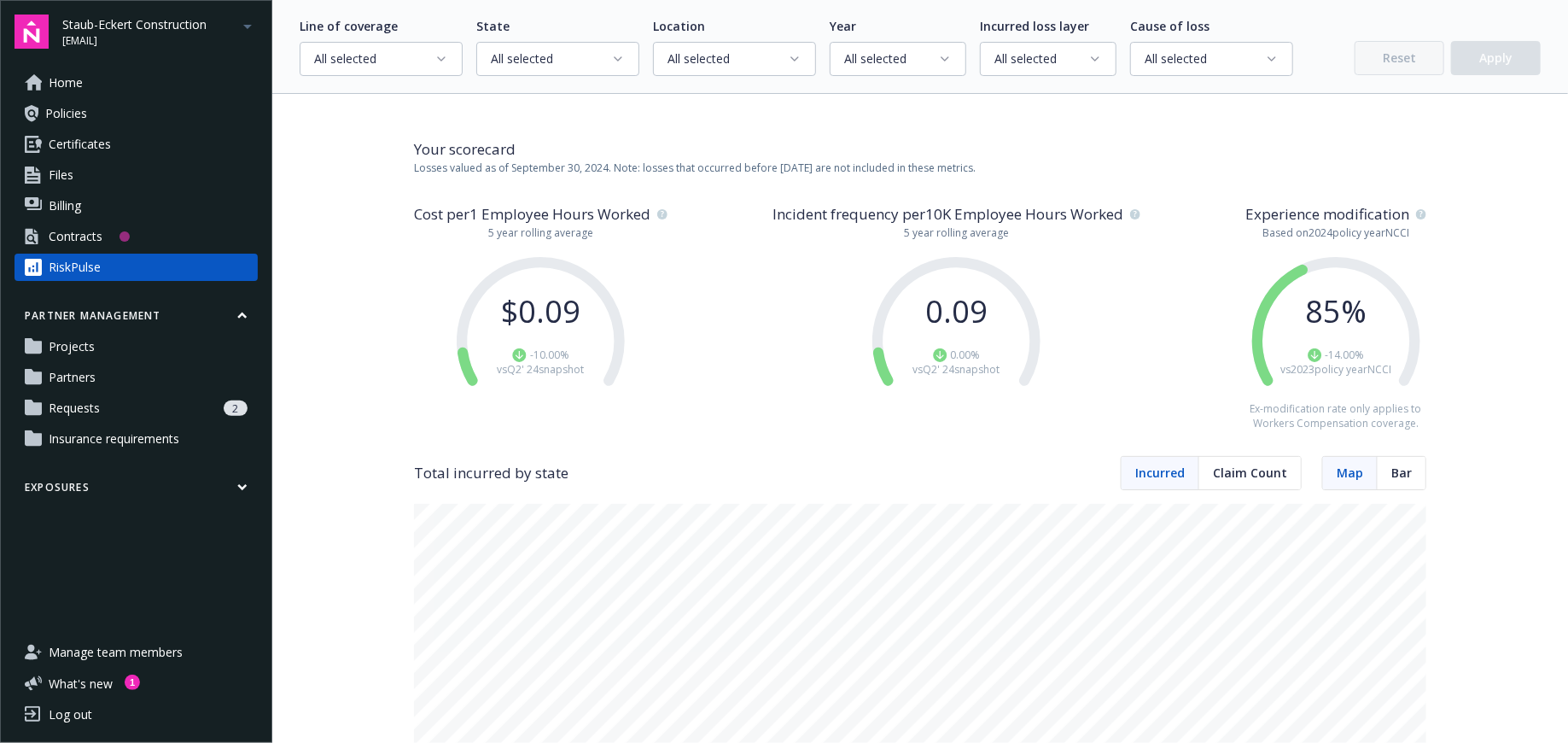 click on "All selected" at bounding box center (551, 59) 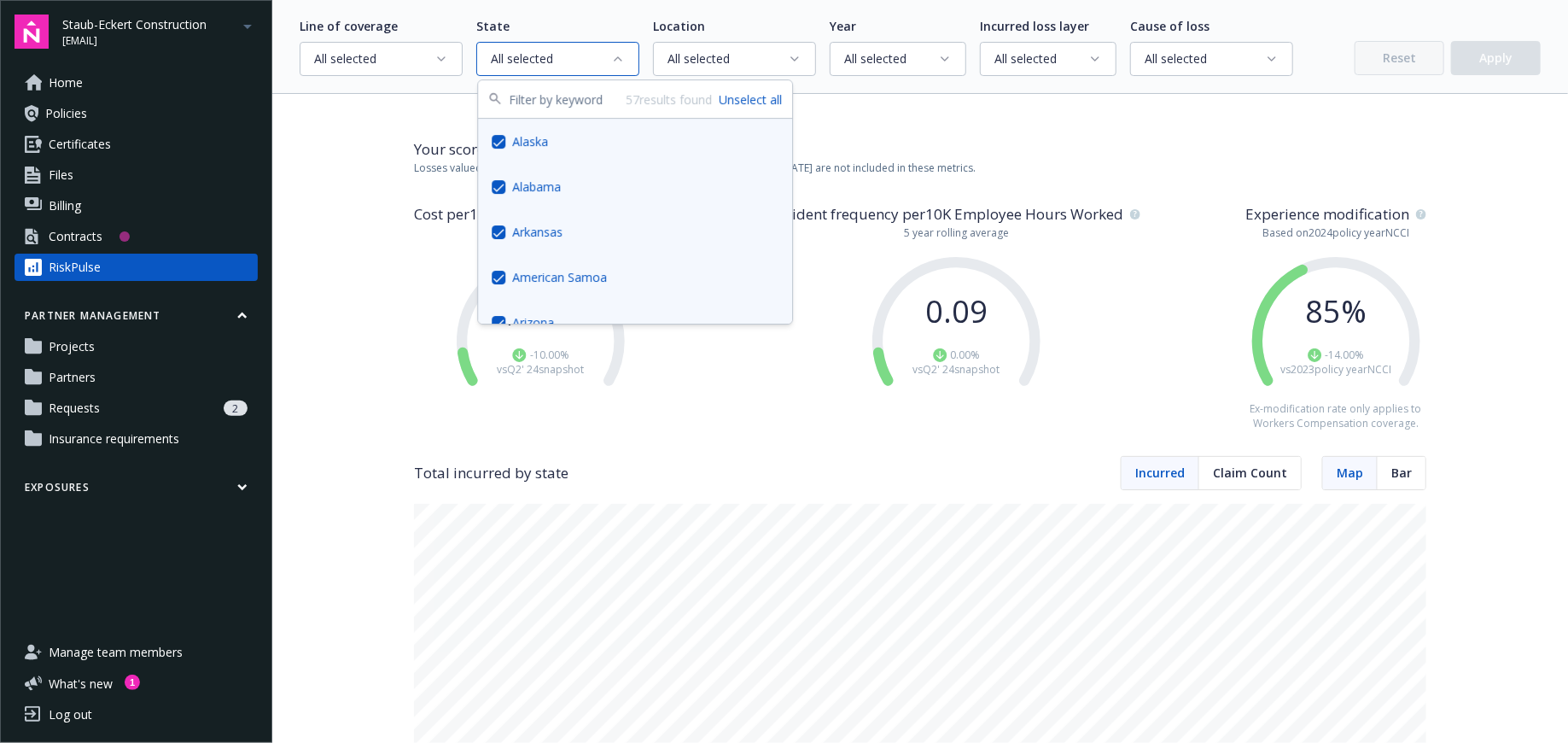 click on "All selected" at bounding box center [727, 59] 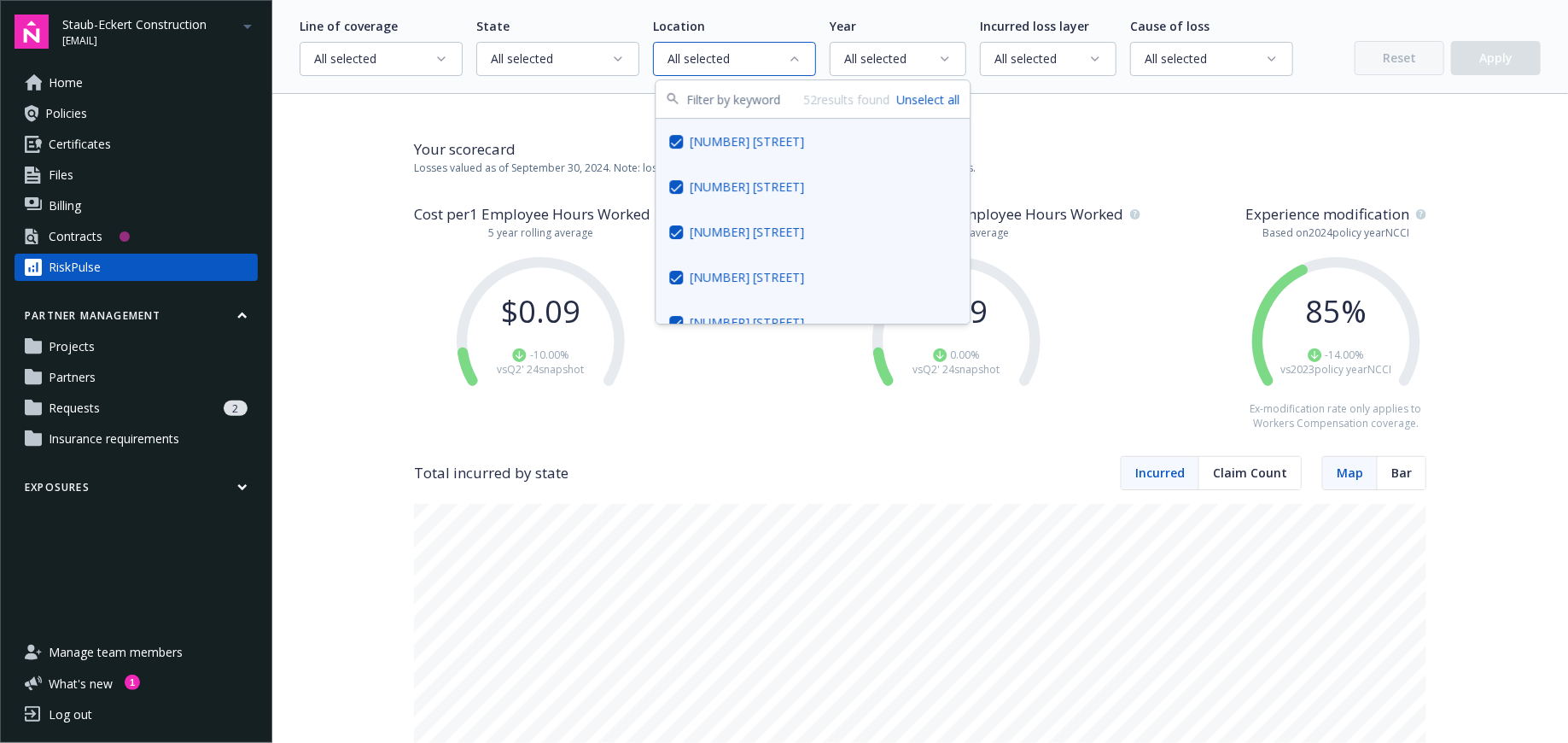 click on "All selected" at bounding box center [891, 59] 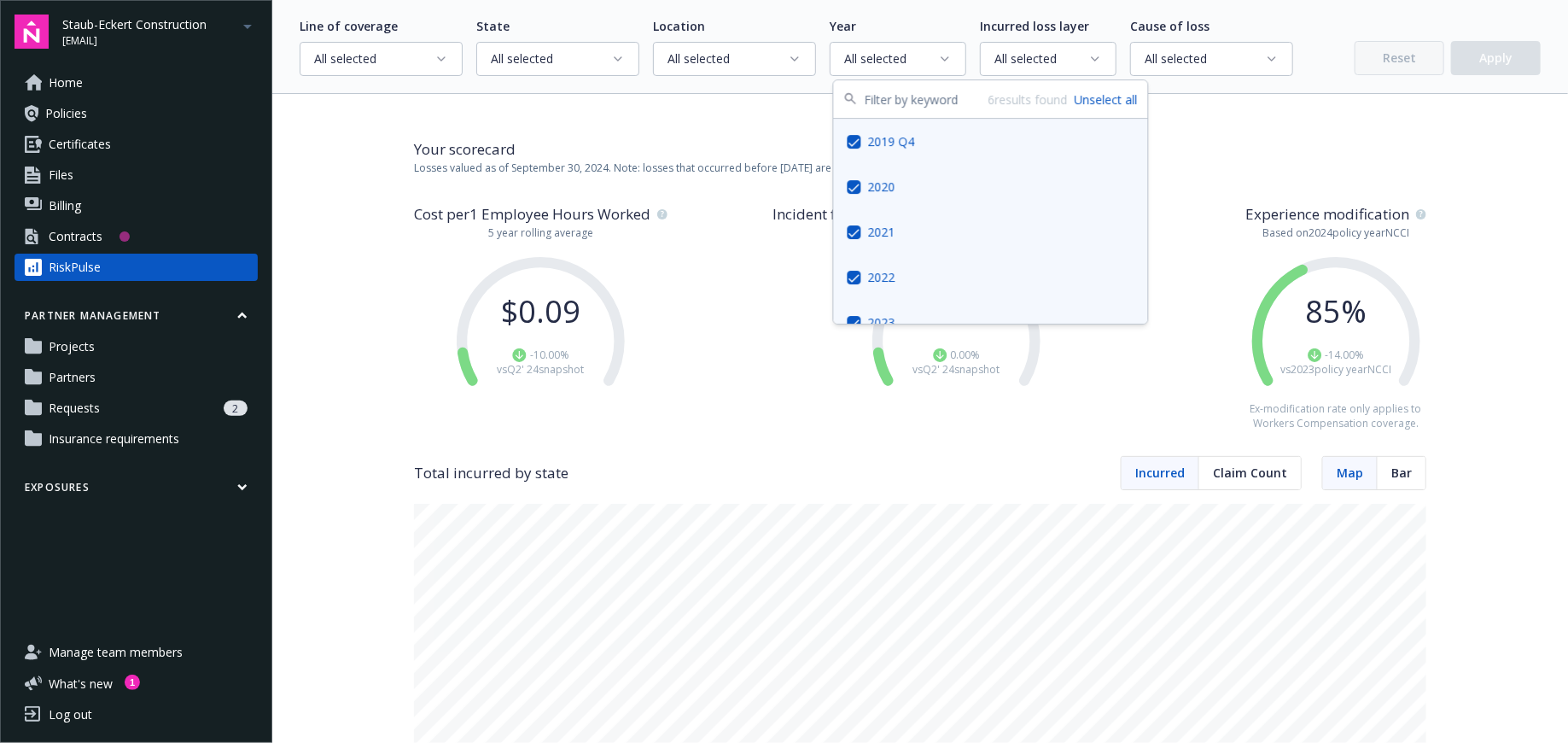 click on "New Hampshire Total incurred $0.00 Disclaimer: These are your total incurred costs and claim counts in each state, based on carrier loss run data and current filter selections. Cost per  1   Employee Hours Worked  by quarterly snapshot Experience modification rate by year Count of incidents by year Total Count of incidents by cause of loss View top 5 Count of incidents by incurred layer Total incurred by year Total Total incurred by cause of loss View top 5 State Location CA 9" at bounding box center (920, 1686) 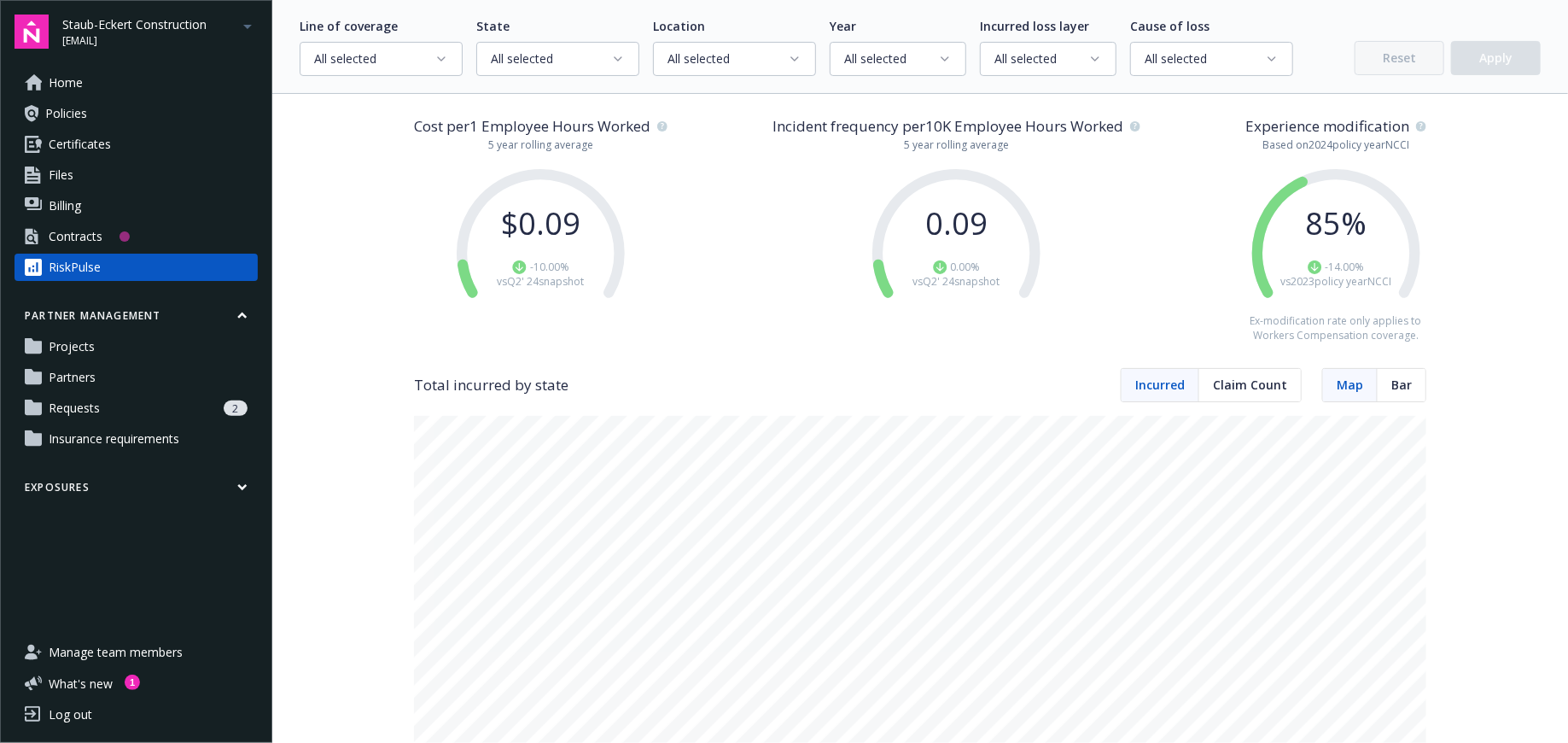 scroll, scrollTop: 98, scrollLeft: 0, axis: vertical 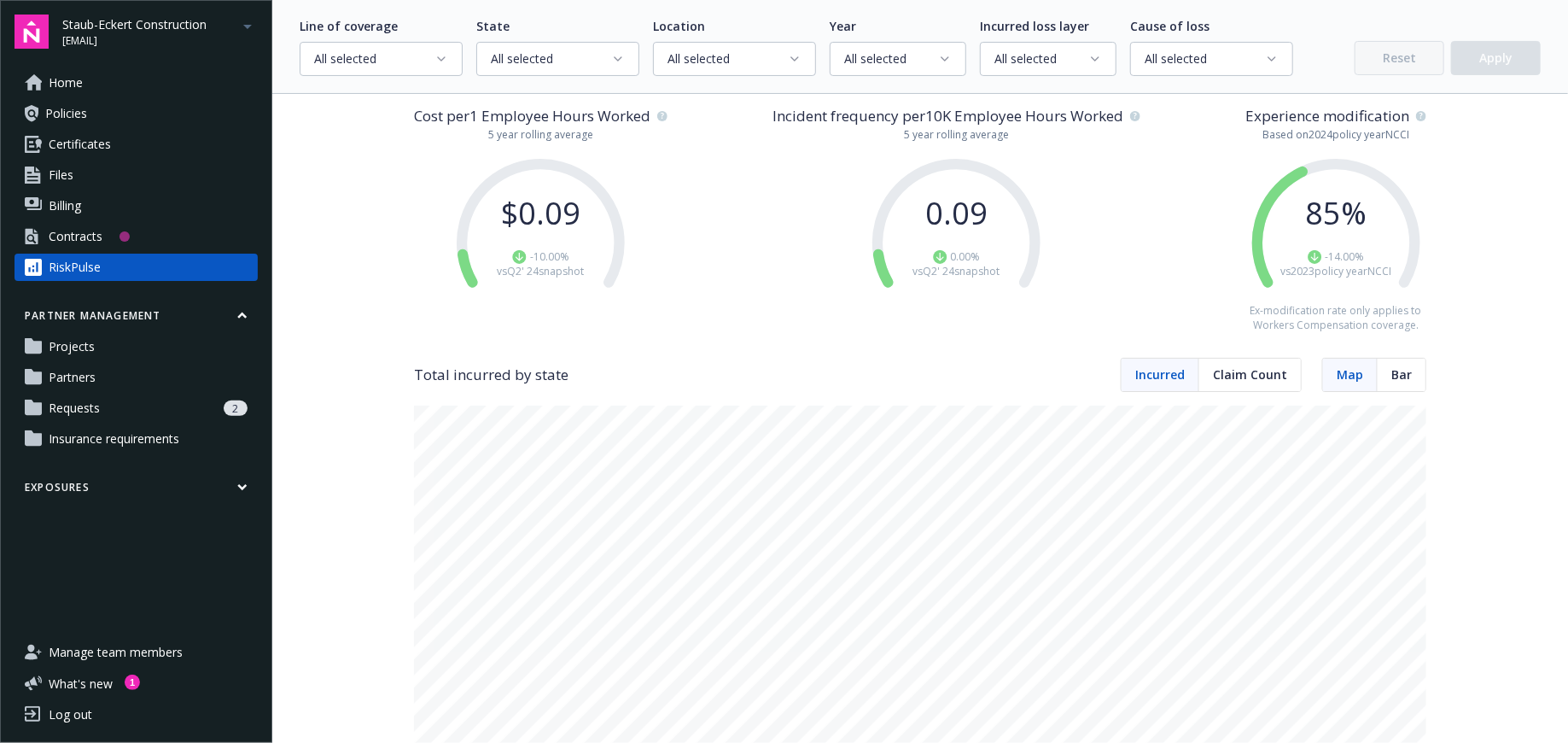 click on "All selected" at bounding box center (727, 59) 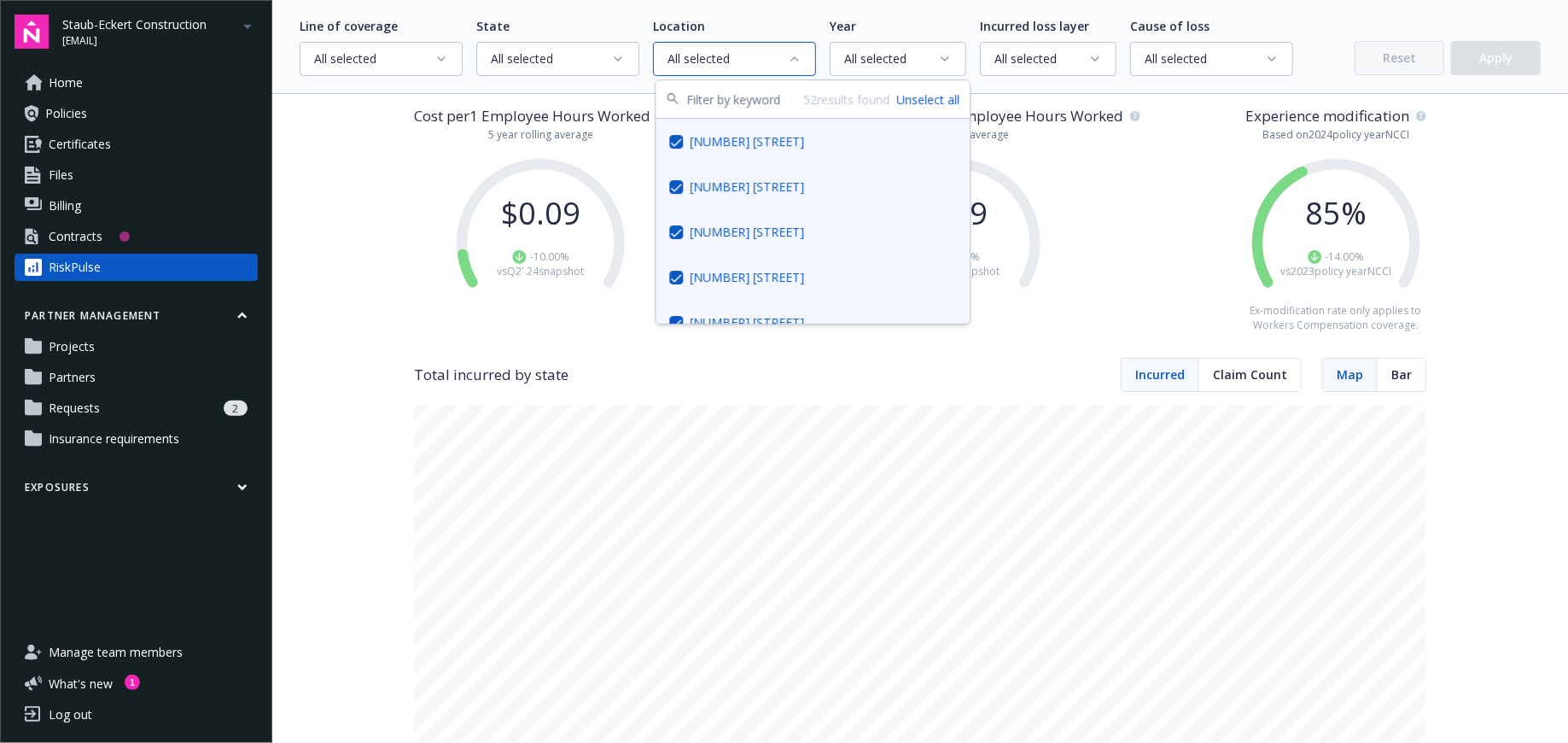 click on "Unselect all" at bounding box center (929, 99) 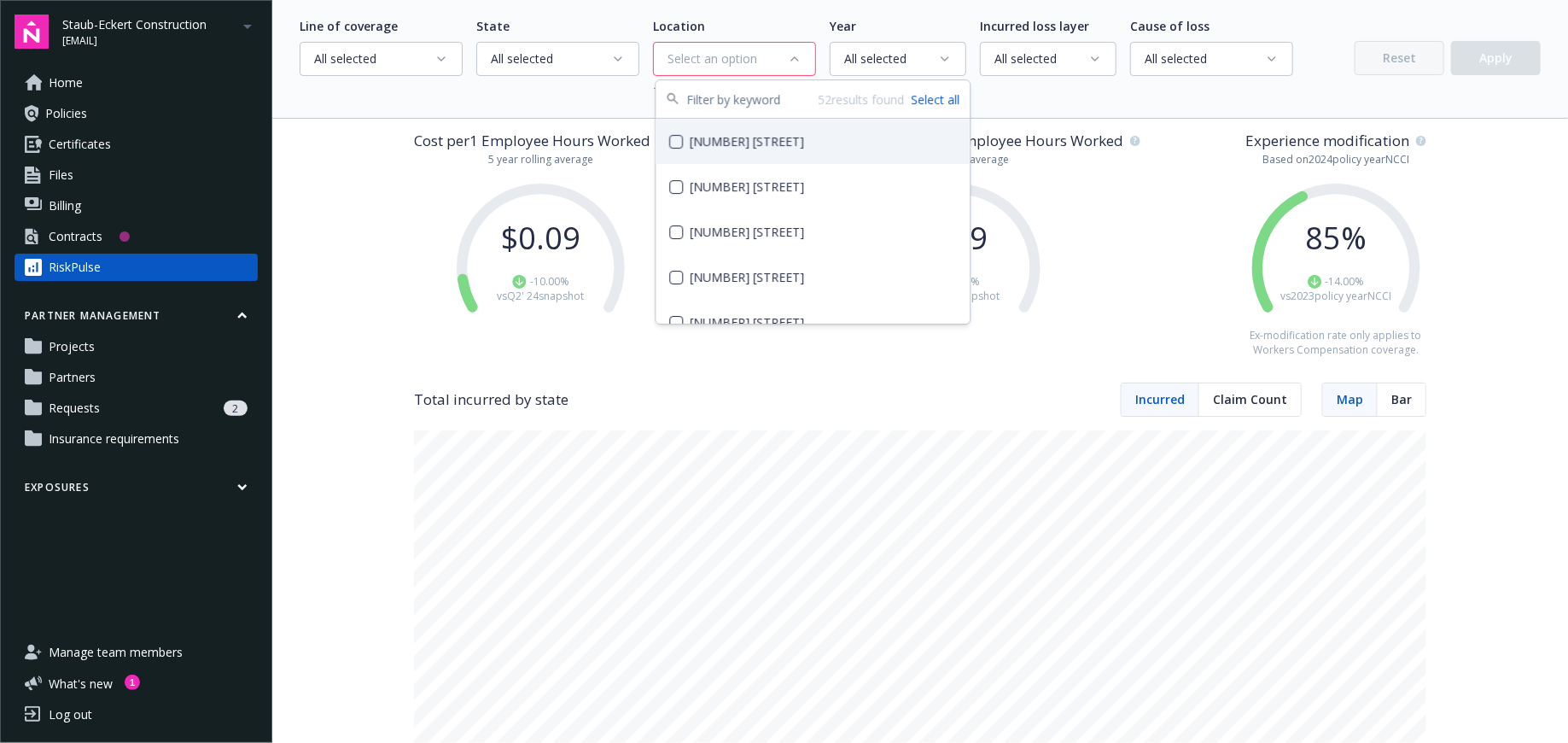 scroll, scrollTop: 122, scrollLeft: 0, axis: vertical 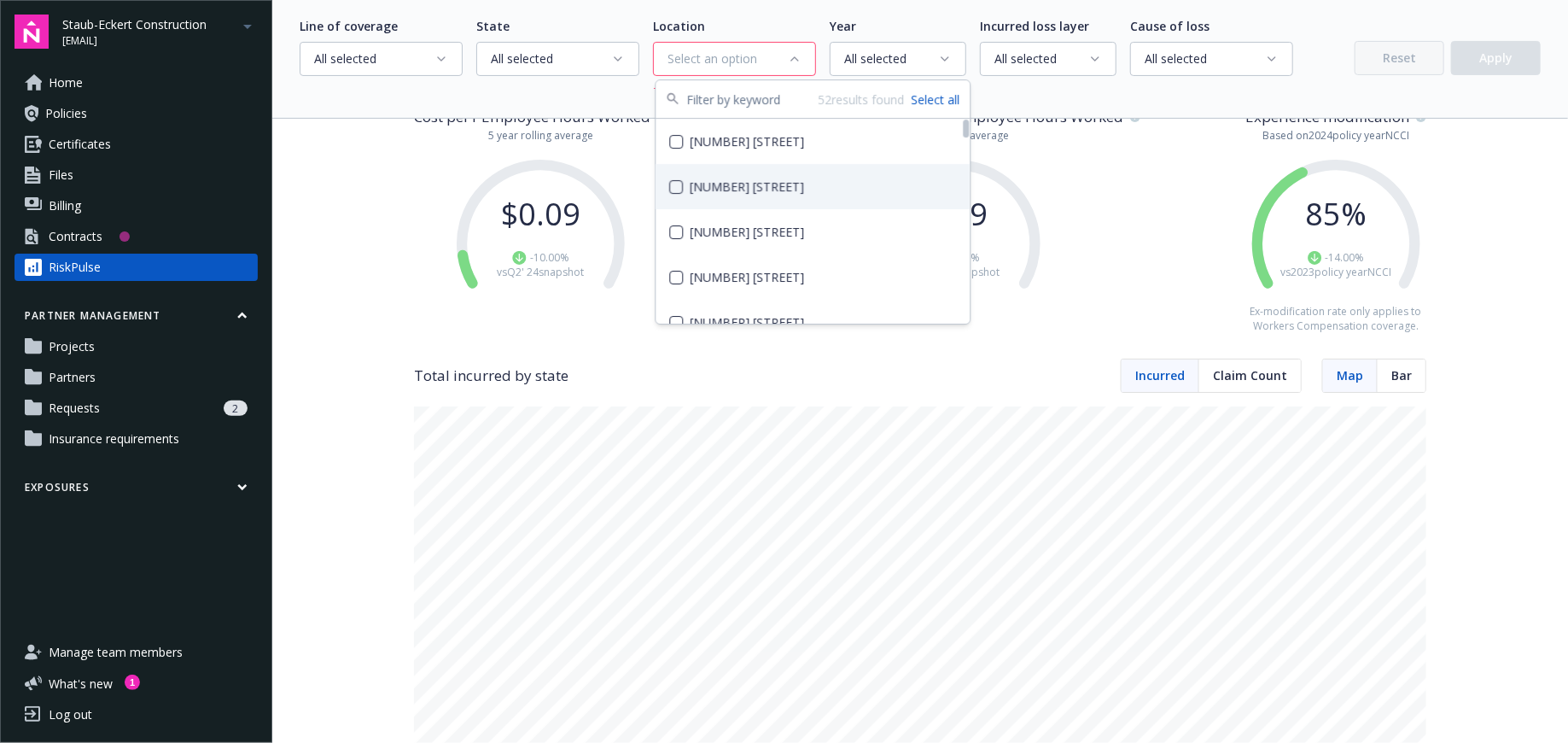 click at bounding box center (677, 187) 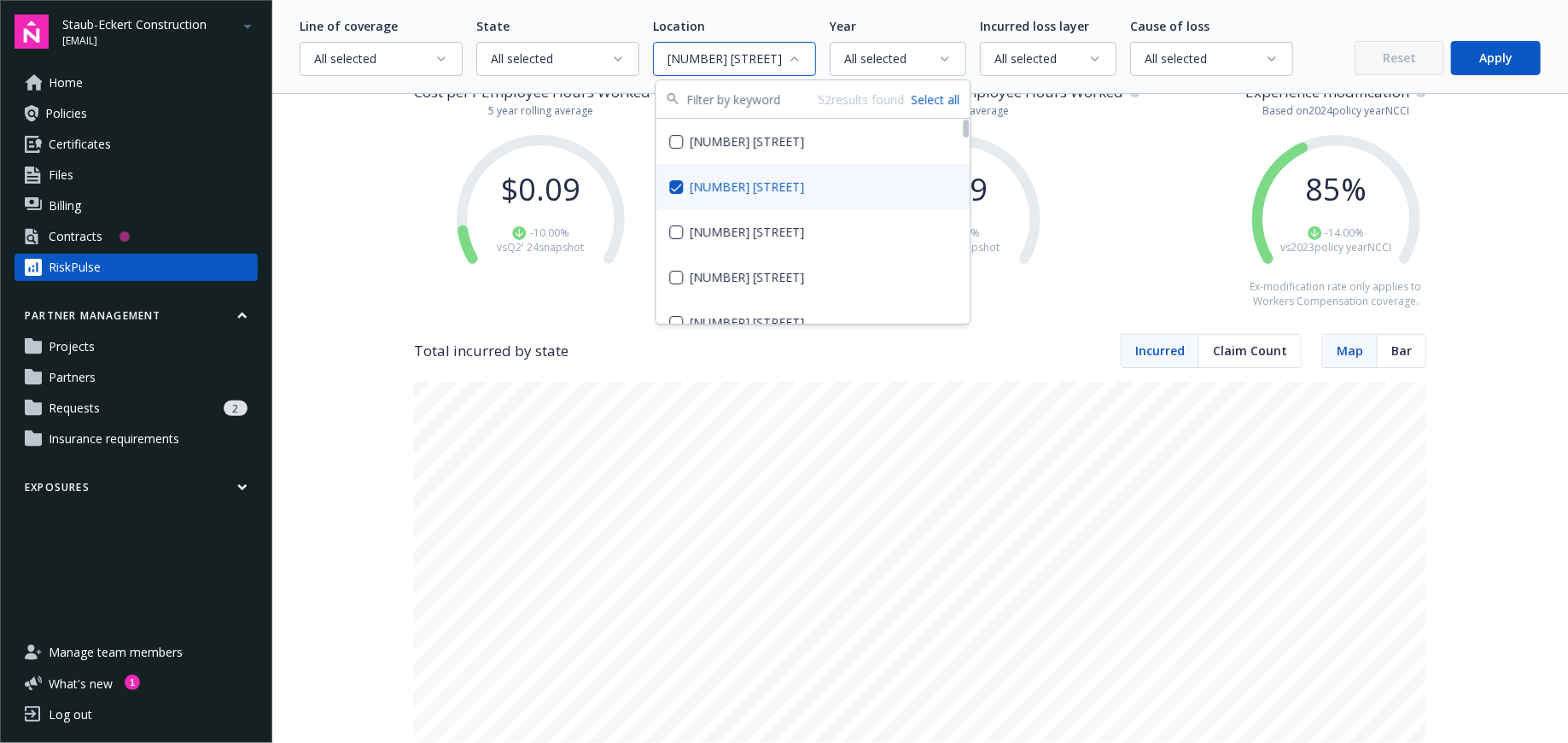 scroll, scrollTop: 98, scrollLeft: 0, axis: vertical 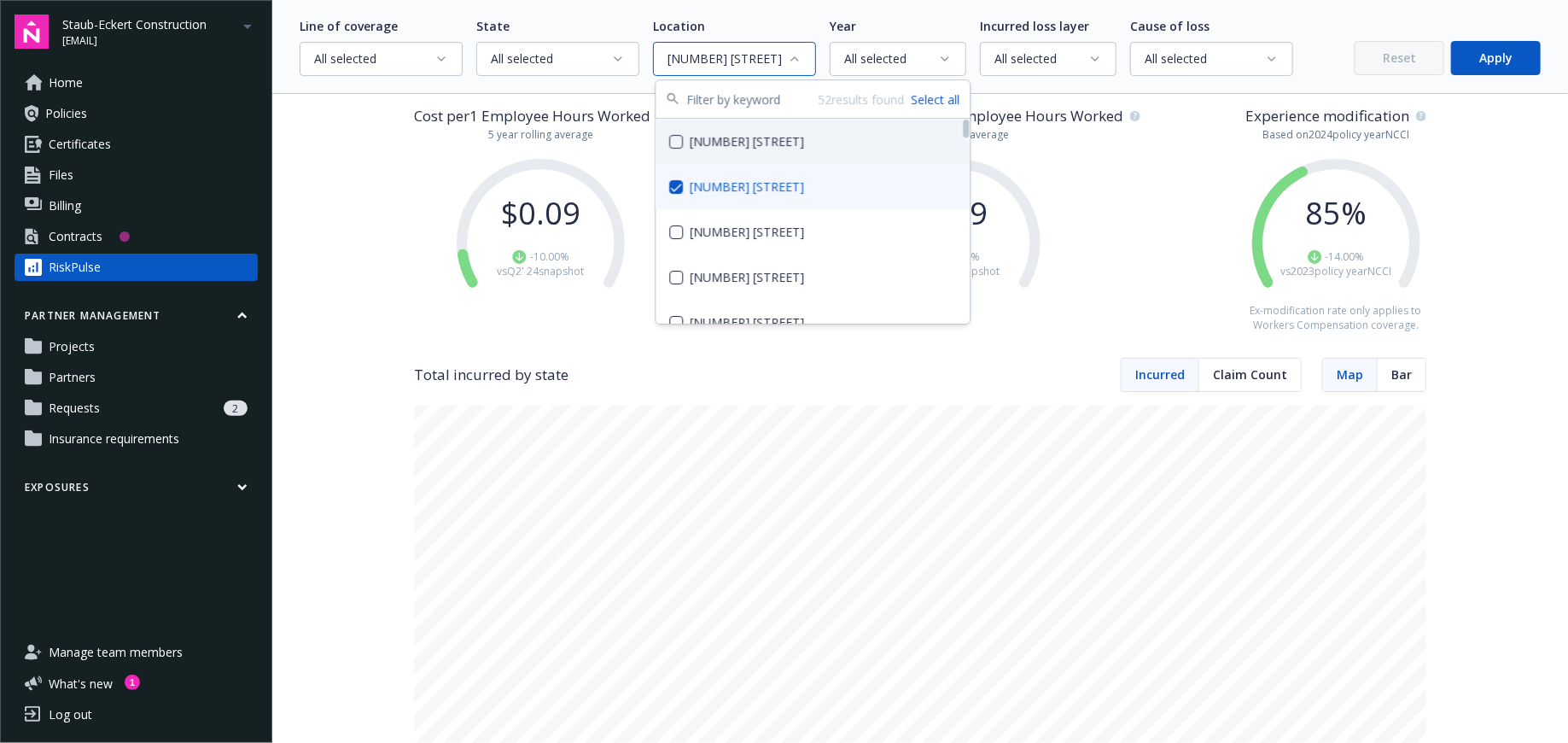 click on "Apply" at bounding box center (1495, 58) 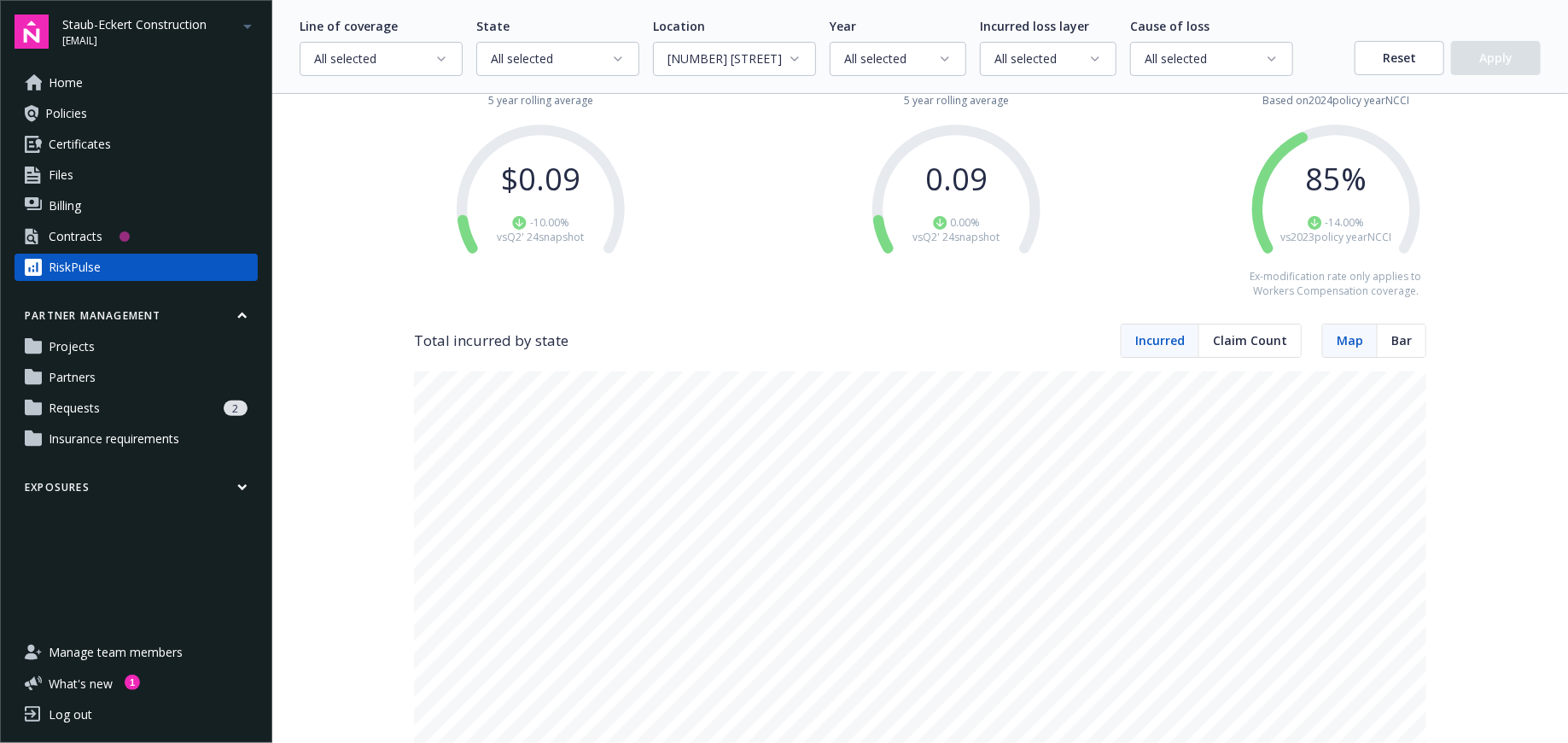scroll, scrollTop: 0, scrollLeft: 0, axis: both 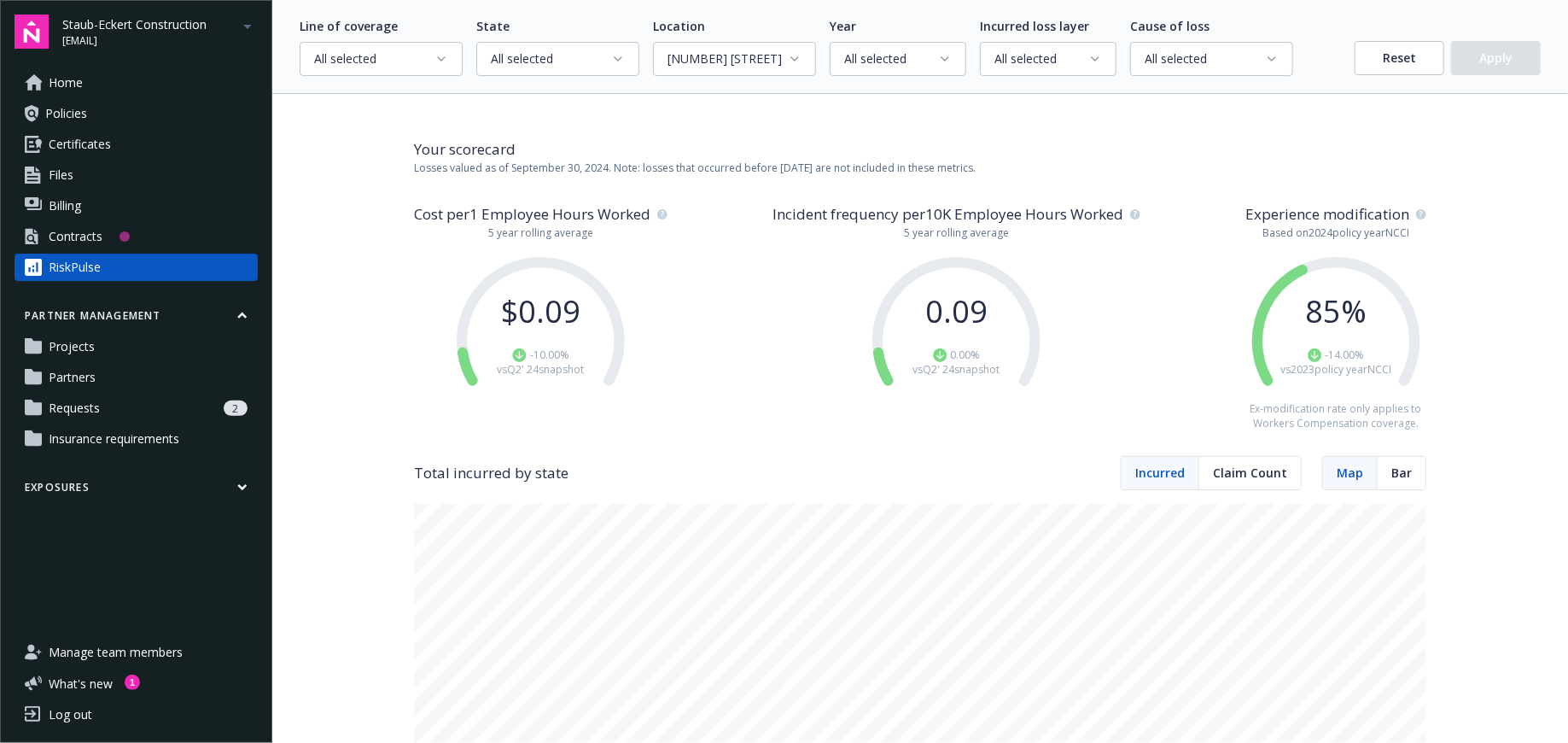 click on "[NUMBER] [STREET]" at bounding box center [727, 59] 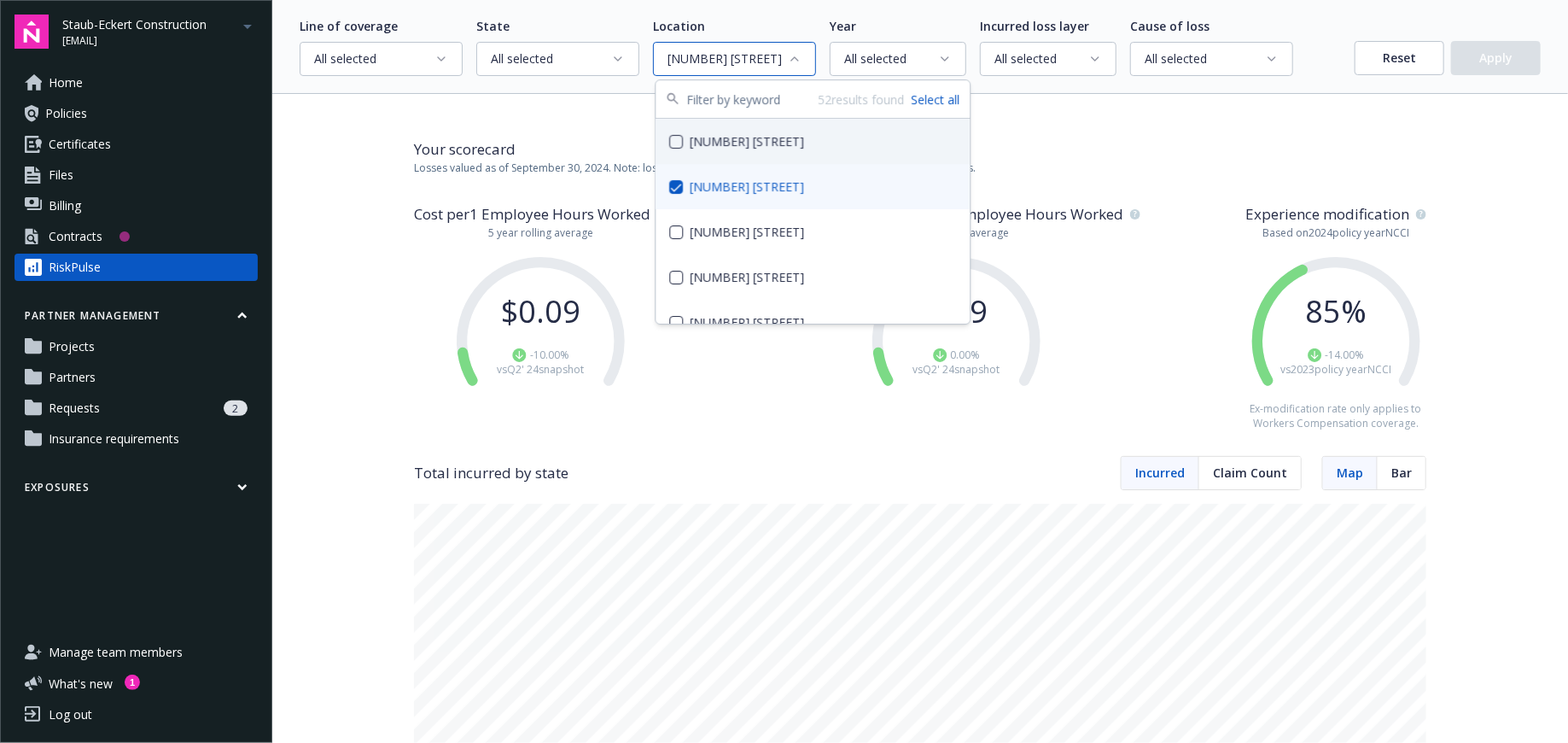 click on "Select all" at bounding box center (936, 99) 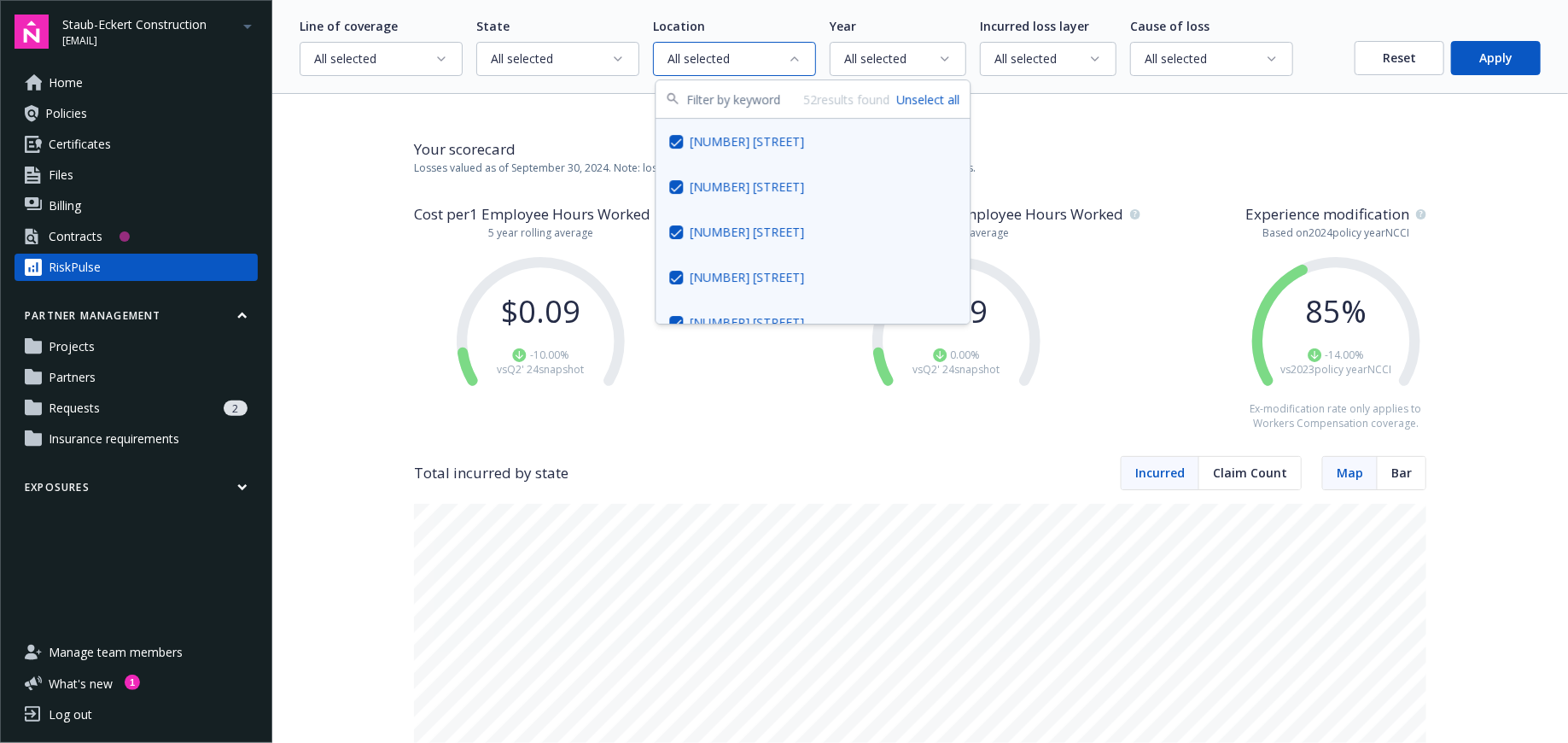 click on "Apply" at bounding box center (1495, 58) 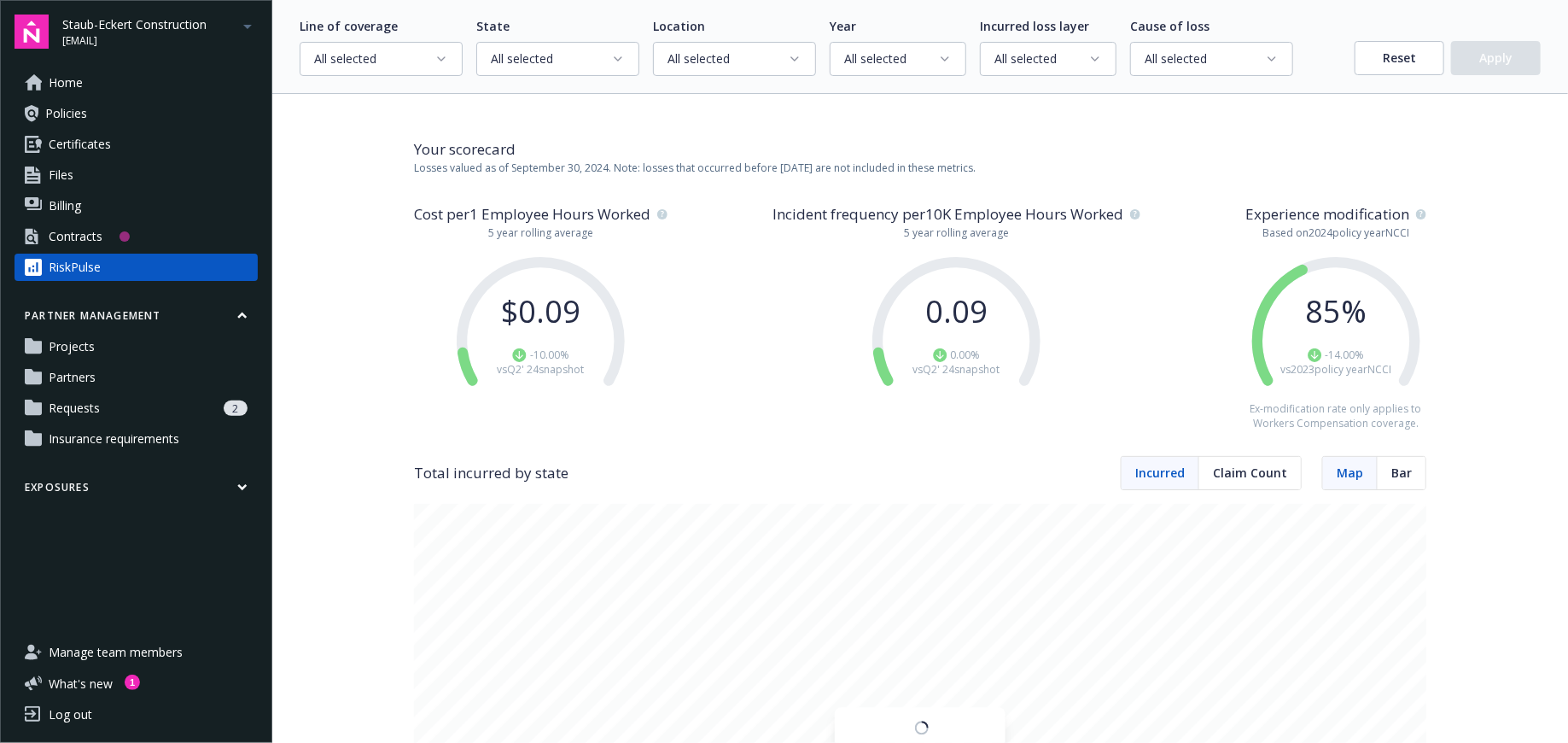 click on "New Hampshire Total incurred $0.00 Disclaimer: These are your total incurred costs and claim counts in each state, based on carrier loss run data and current filter selections. Cost per  1   Employee Hours Worked  by quarterly snapshot Experience modification rate by year Count of incidents by year Total Count of incidents by cause of loss View top 5 Count of incidents by incurred layer Total incurred by year Total Count of incidents by cause of loss View top 5 State Location CA 9" at bounding box center [920, 1566] 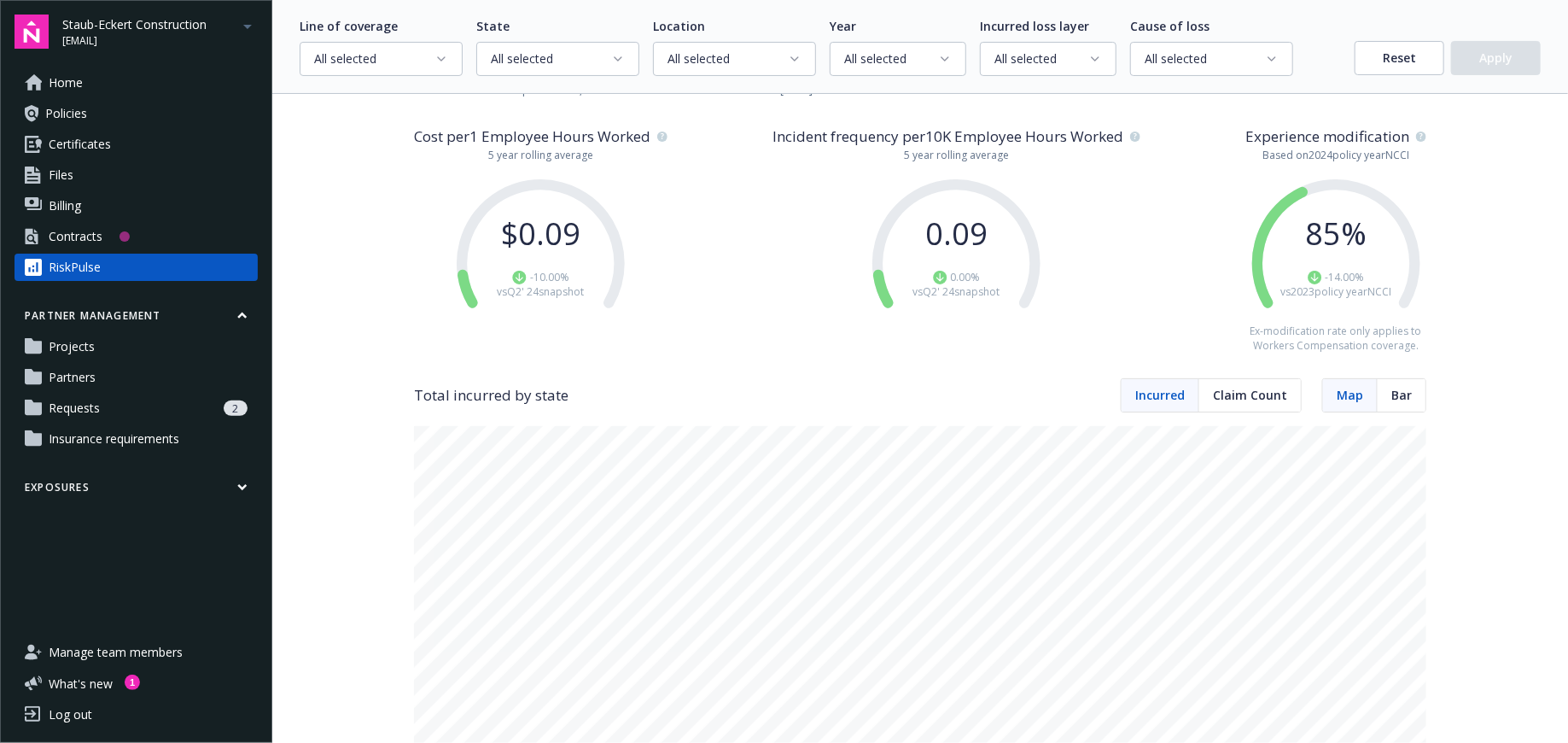 scroll, scrollTop: 0, scrollLeft: 0, axis: both 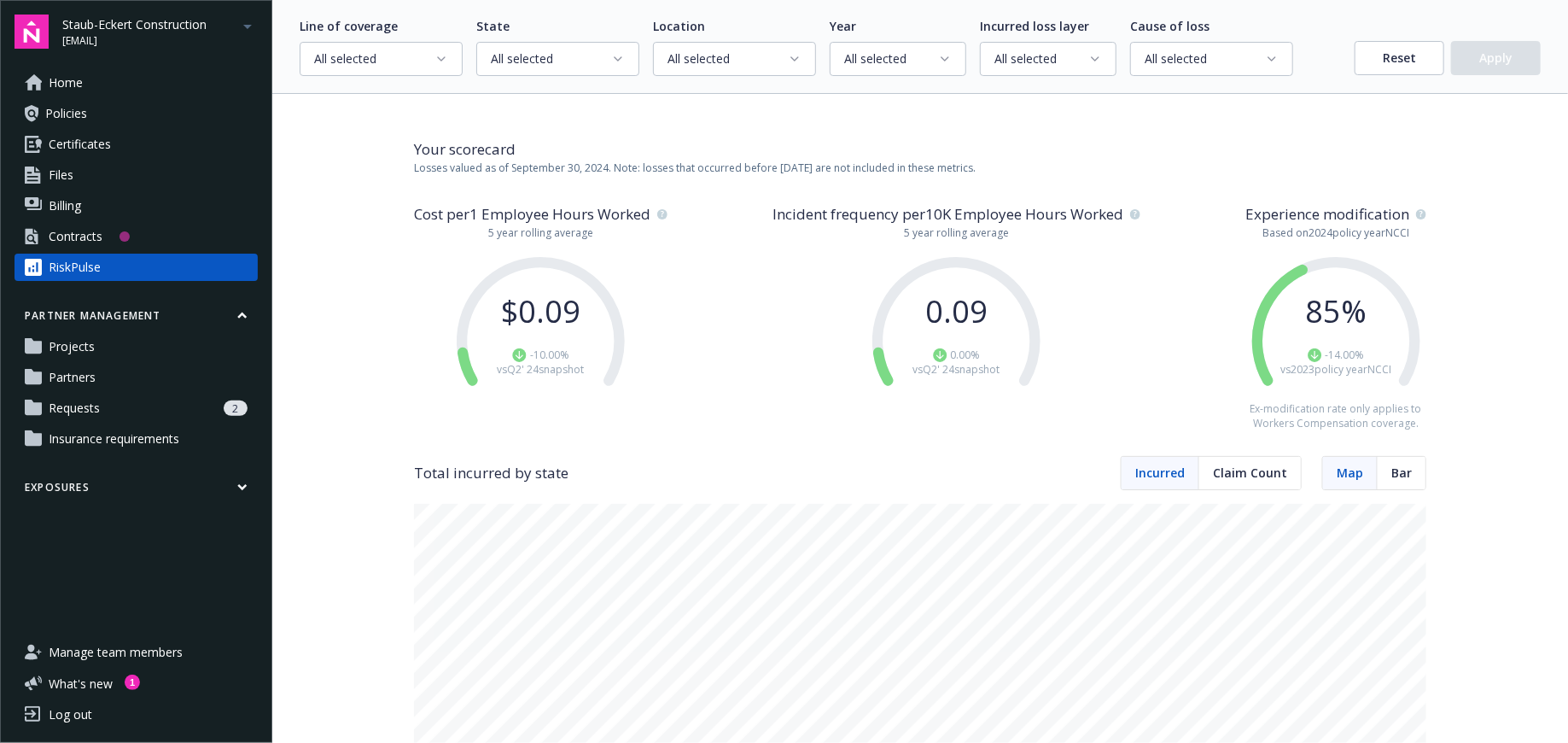 click on "All selected" at bounding box center (734, 59) 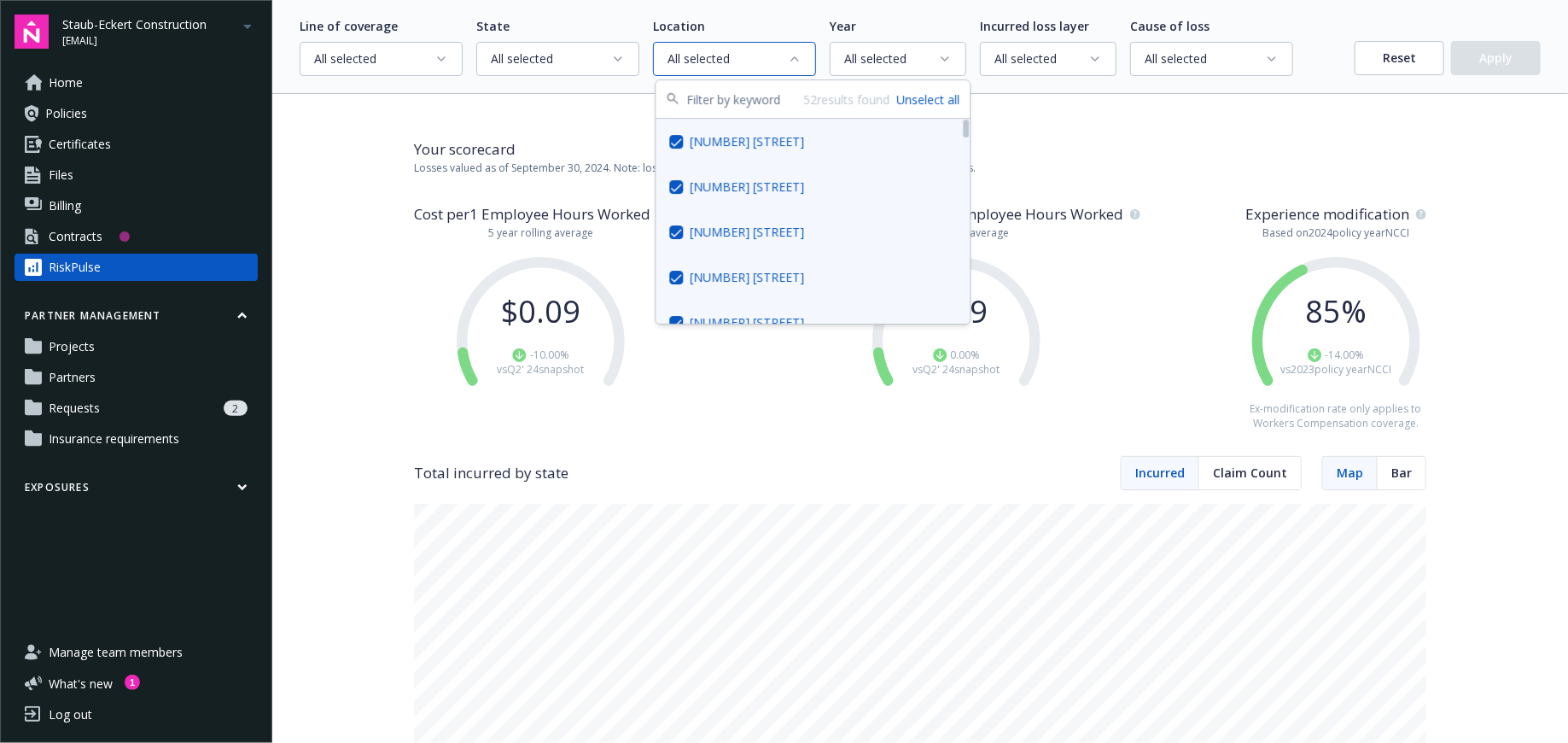click on "New Hampshire Total incurred $0.00 Disclaimer: These are your total incurred costs and claim counts in each state, based on carrier loss run data and current filter selections. Cost per  1   Employee Hours Worked  by quarterly snapshot Experience modification rate by year Count of incidents by year Total Count of incidents by cause of loss View top 5 Count of incidents by incurred layer Total incurred by year Total Count of incidents by cause of loss View top 5 State Location CA 9" at bounding box center (920, 1686) 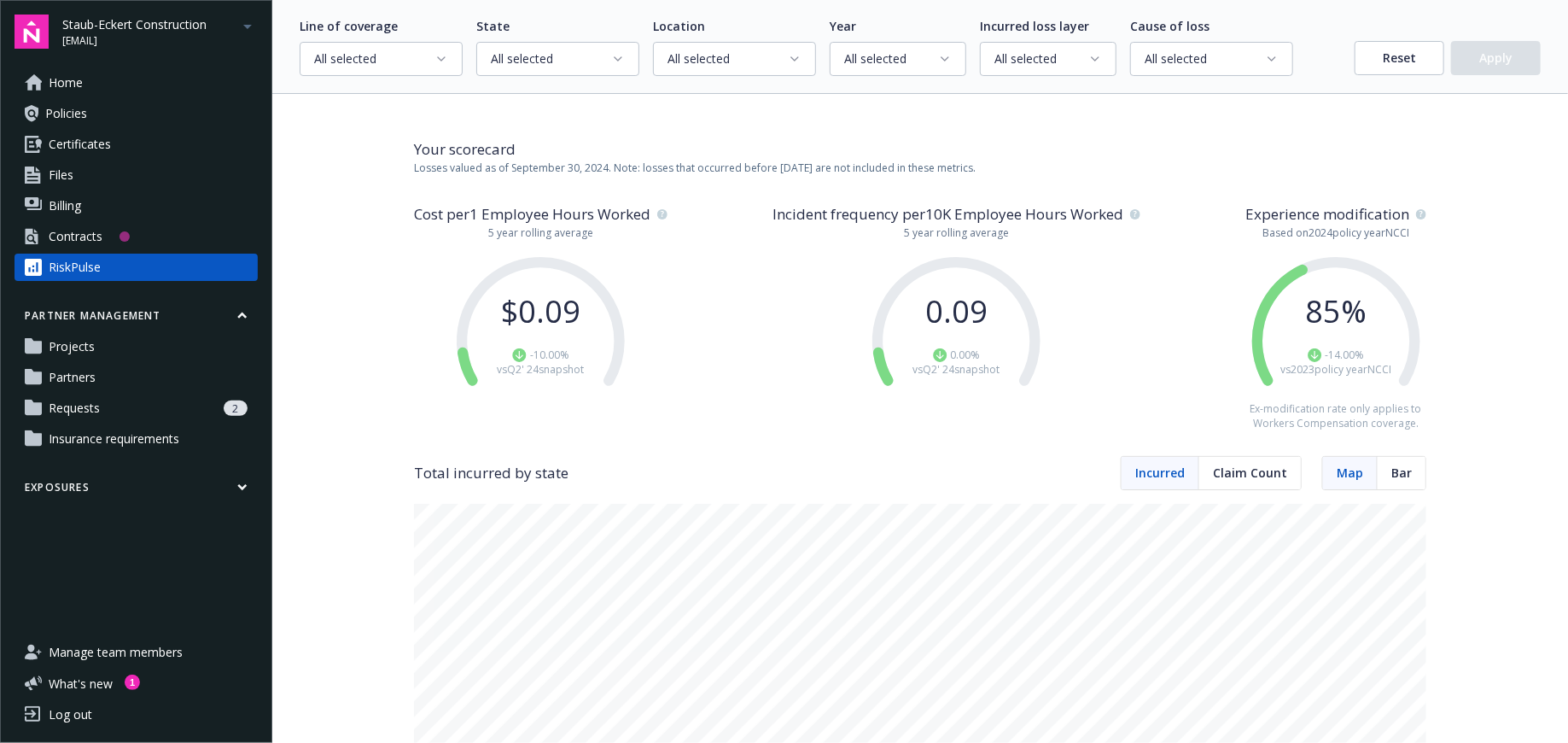 click on "All selected" at bounding box center (727, 59) 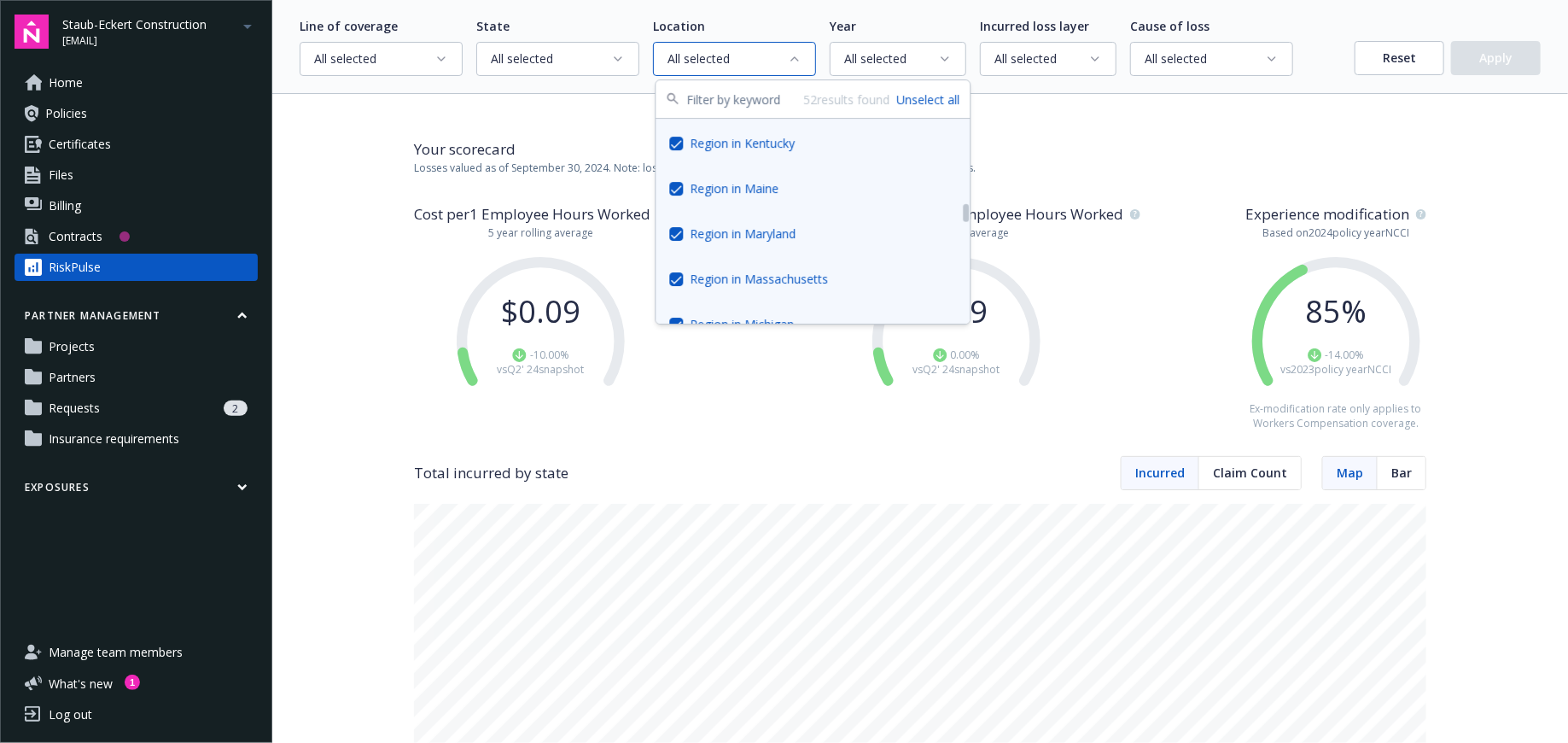 scroll, scrollTop: 313, scrollLeft: 0, axis: vertical 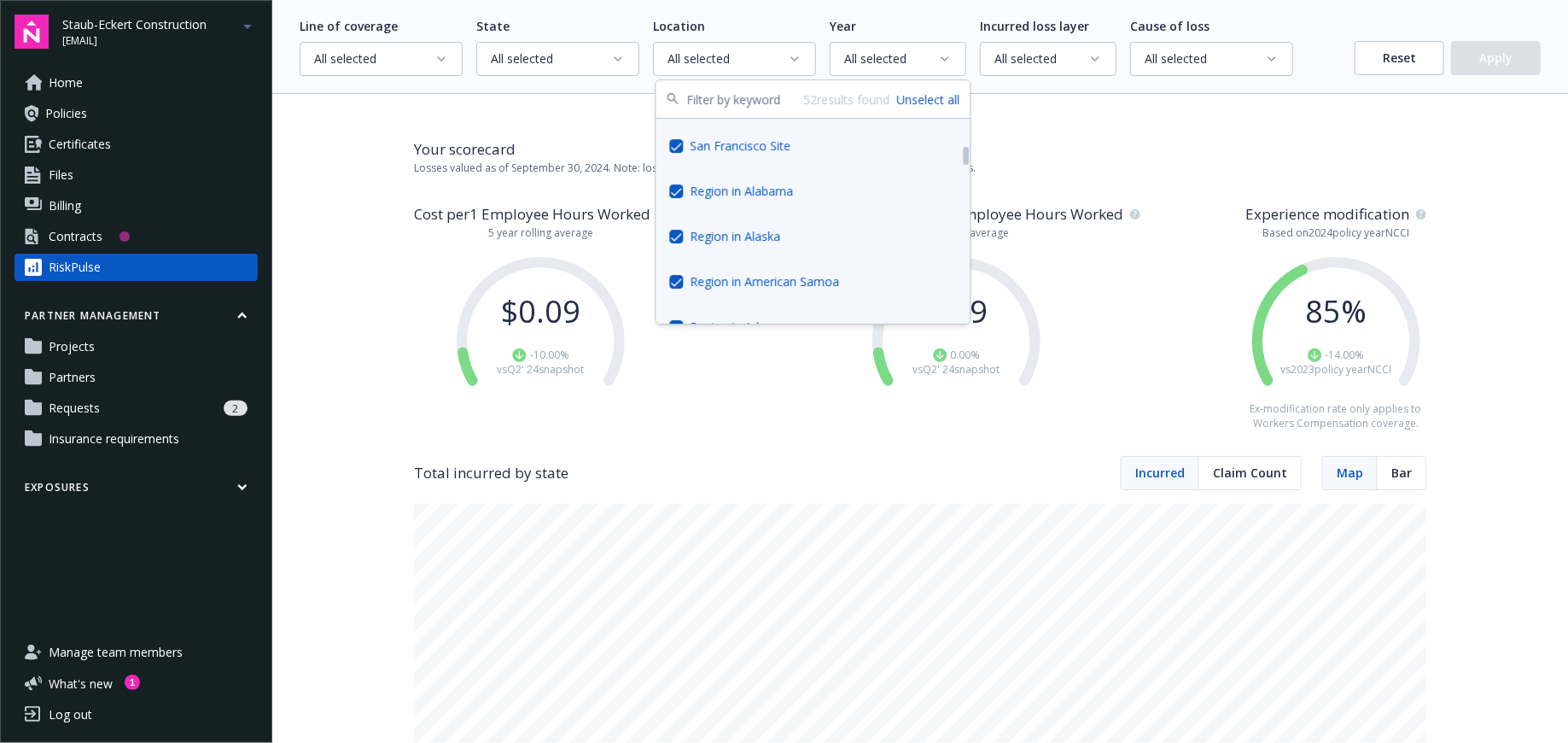 click on "New Hampshire Total incurred $0.00 Disclaimer: These are your total incurred costs and claim counts in each state, based on carrier loss run data and current filter selections. Cost per  1   Employee Hours Worked  by quarterly snapshot Experience modification rate by year Count of incidents by year Total Count of incidents by cause of loss View top 5 Count of incidents by incurred layer Total incurred by year Total Count of incidents by cause of loss View top 5 State Location CA 9" at bounding box center (920, 1686) 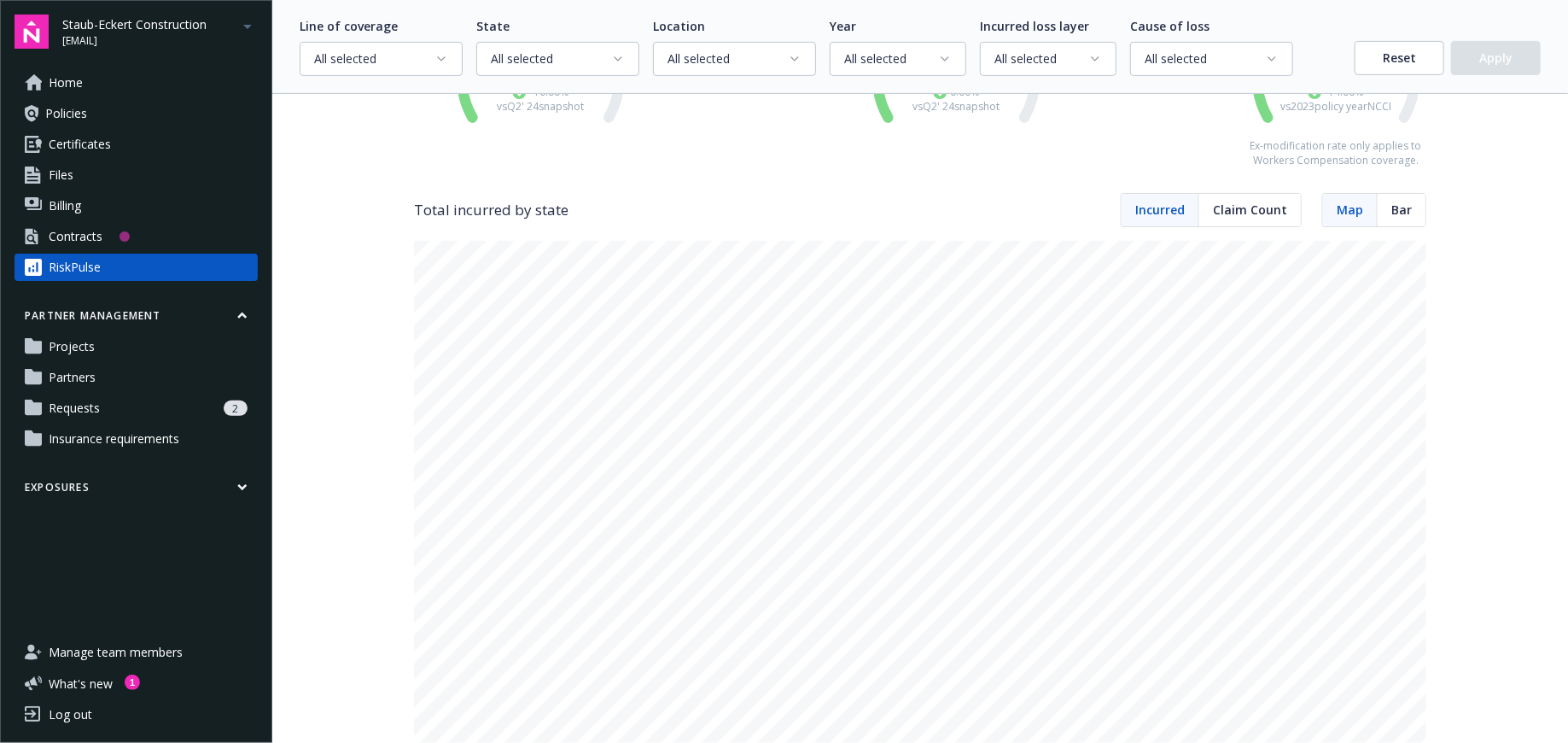 scroll, scrollTop: 266, scrollLeft: 0, axis: vertical 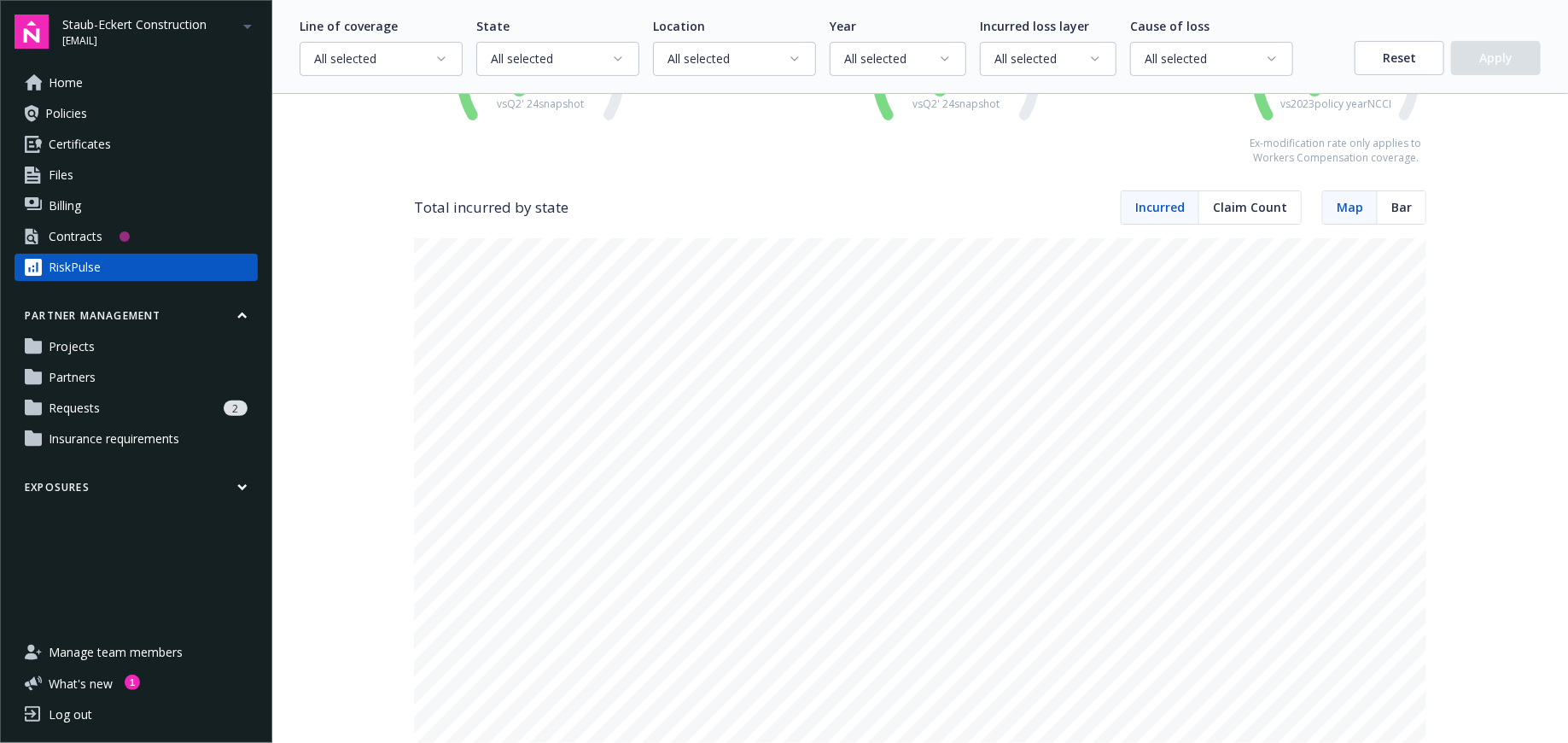 click on "Claim Count" at bounding box center (1250, 208) 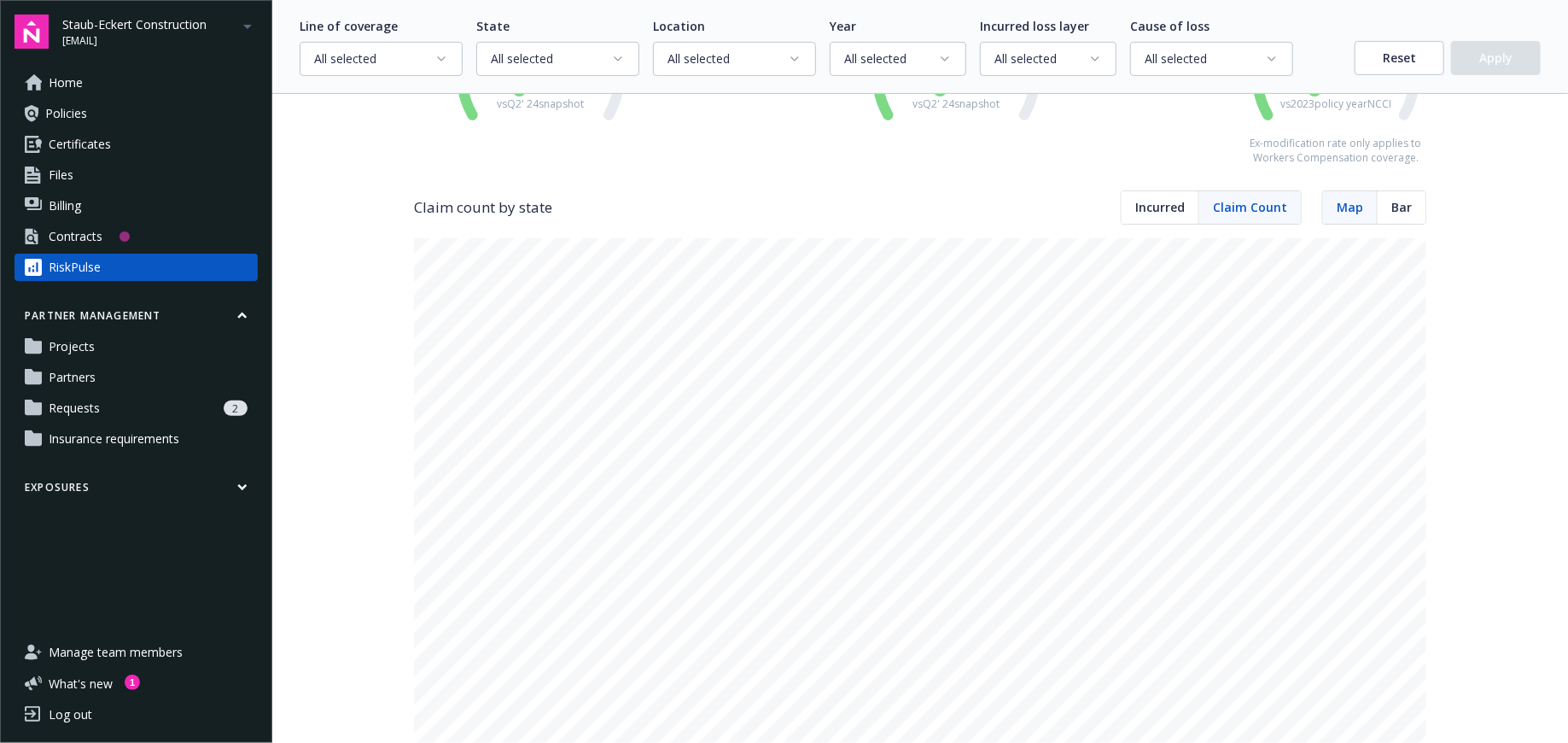click on "Incurred" at bounding box center (1160, 208) 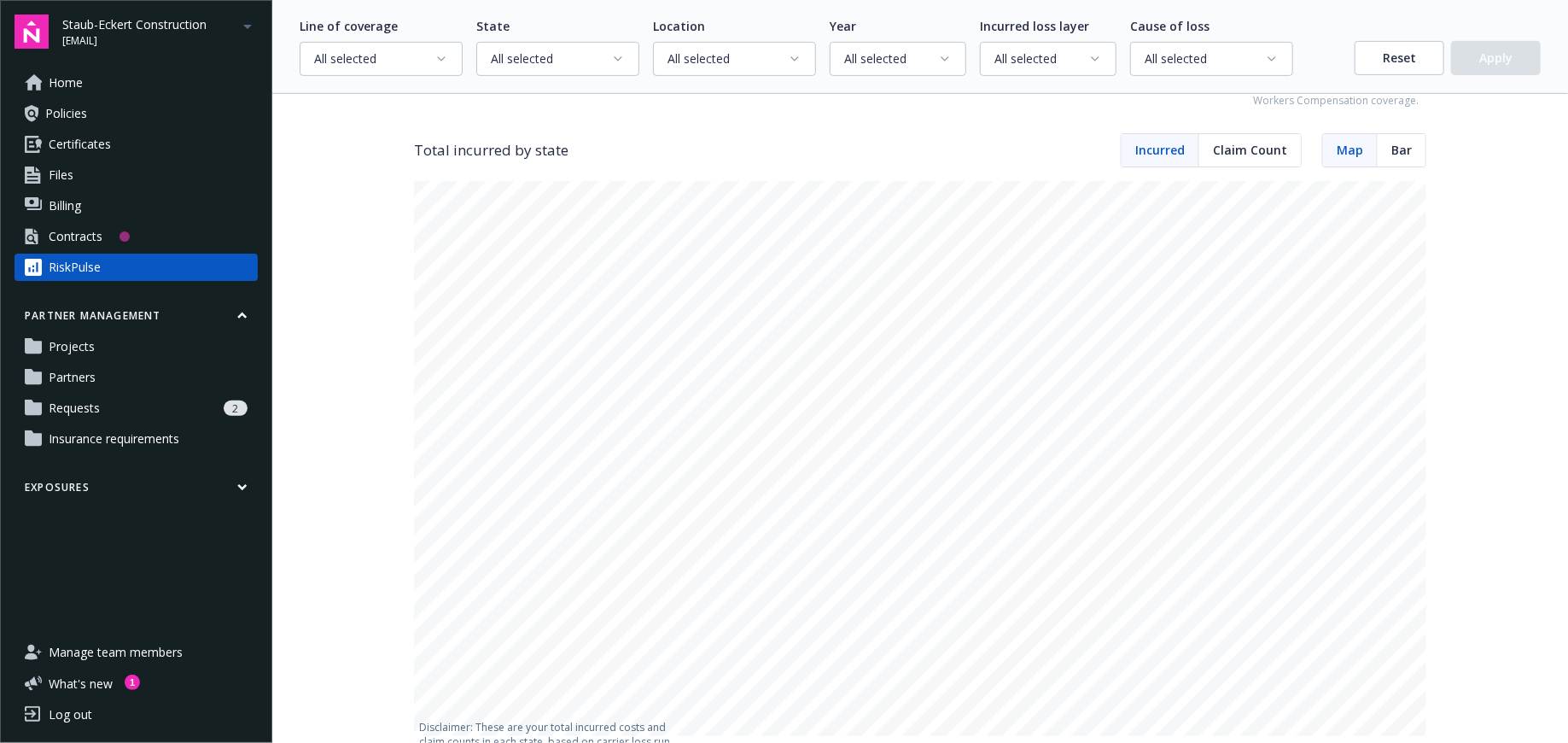 scroll, scrollTop: 321, scrollLeft: 0, axis: vertical 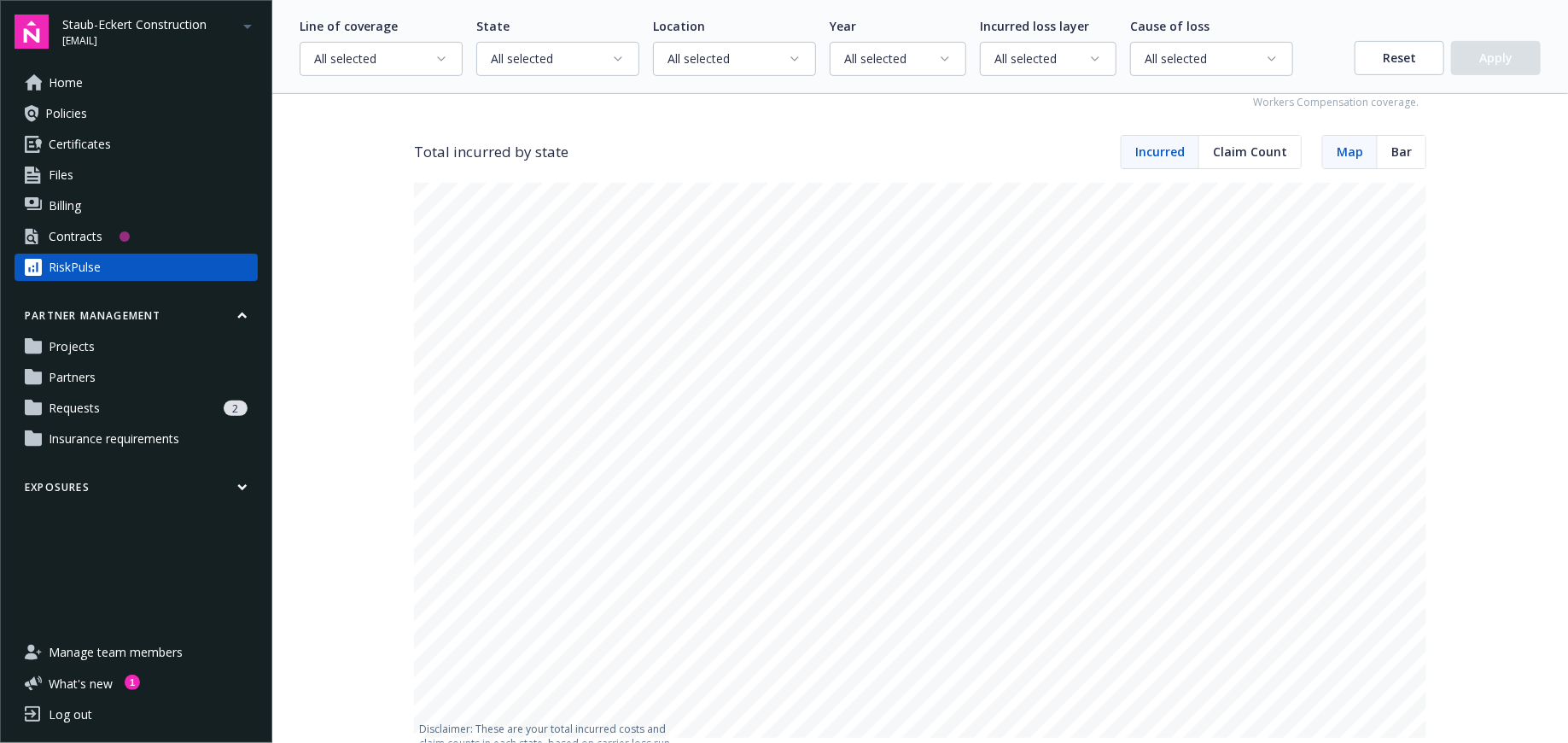 click on "Claim Count" at bounding box center [1250, 151] 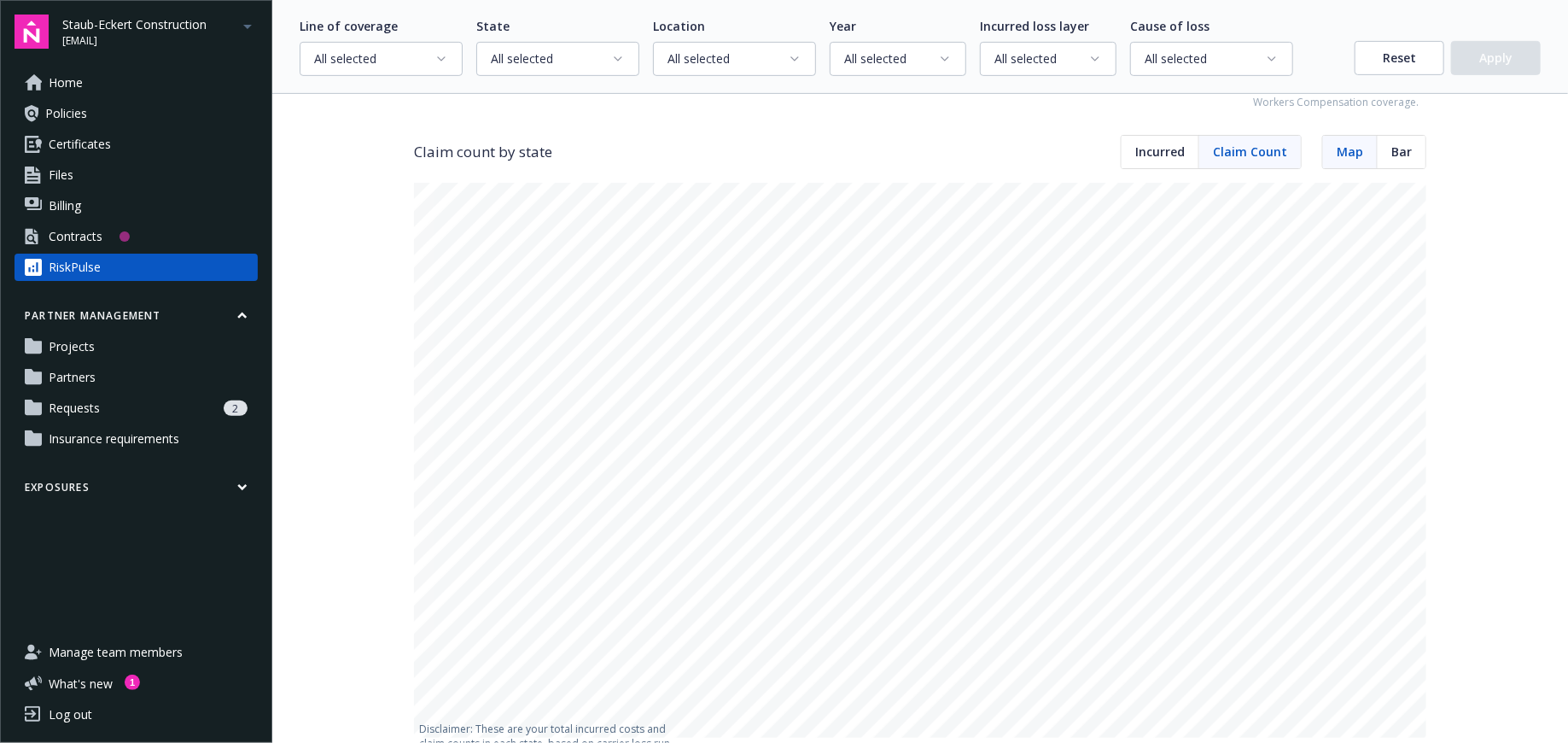 click on "Incurred" at bounding box center [1160, 151] 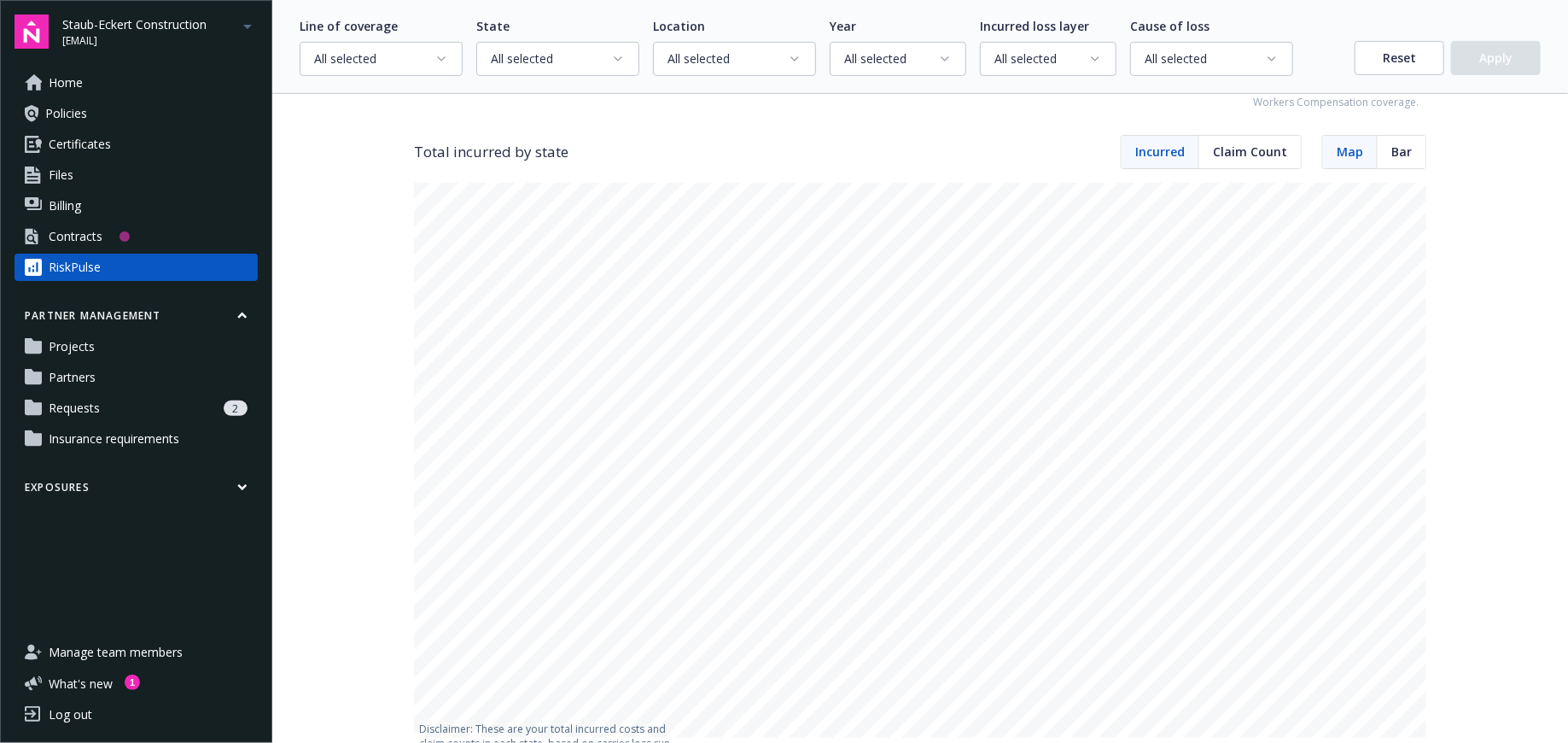 click on "Bar" at bounding box center (1402, 152) 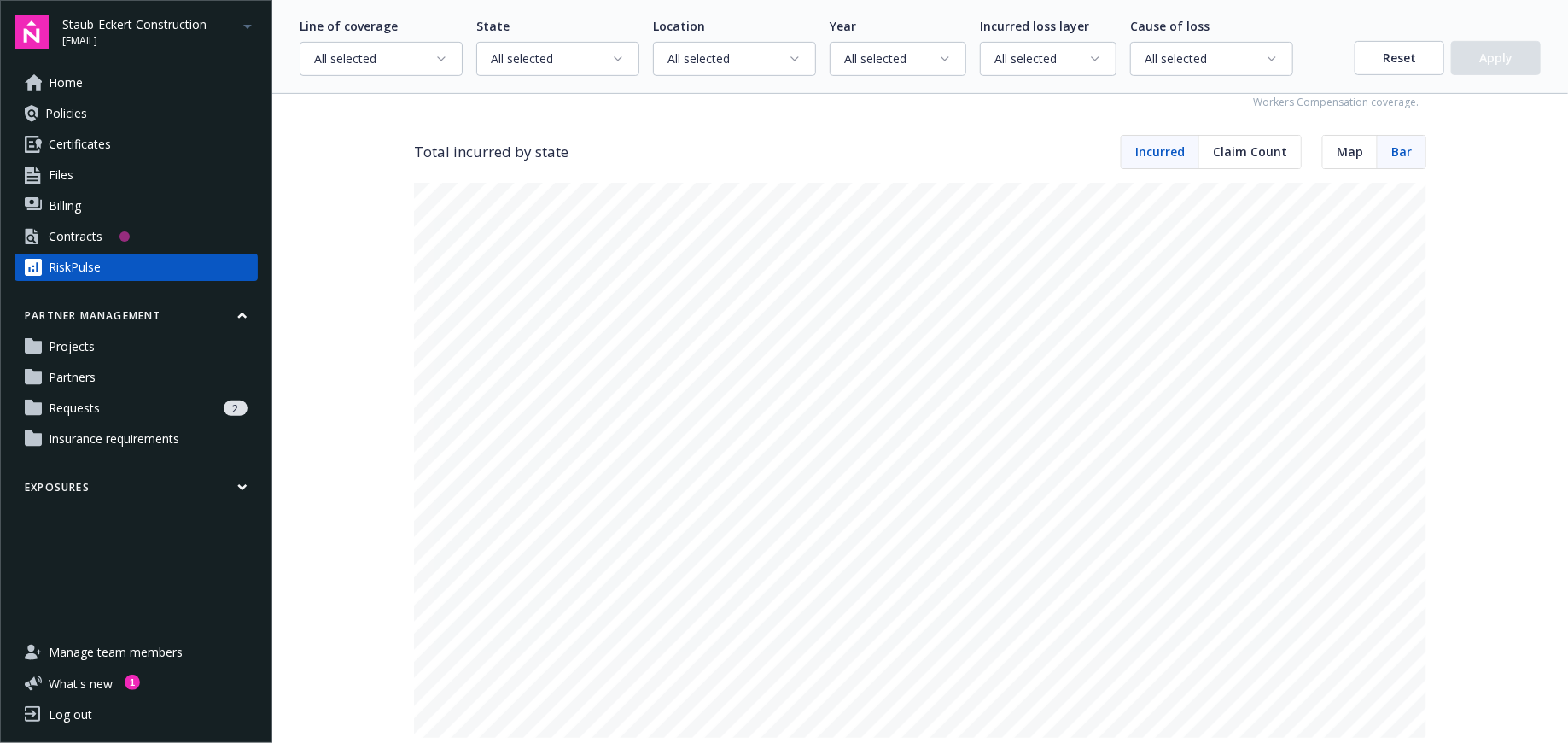 click on "Map" at bounding box center (1349, 151) 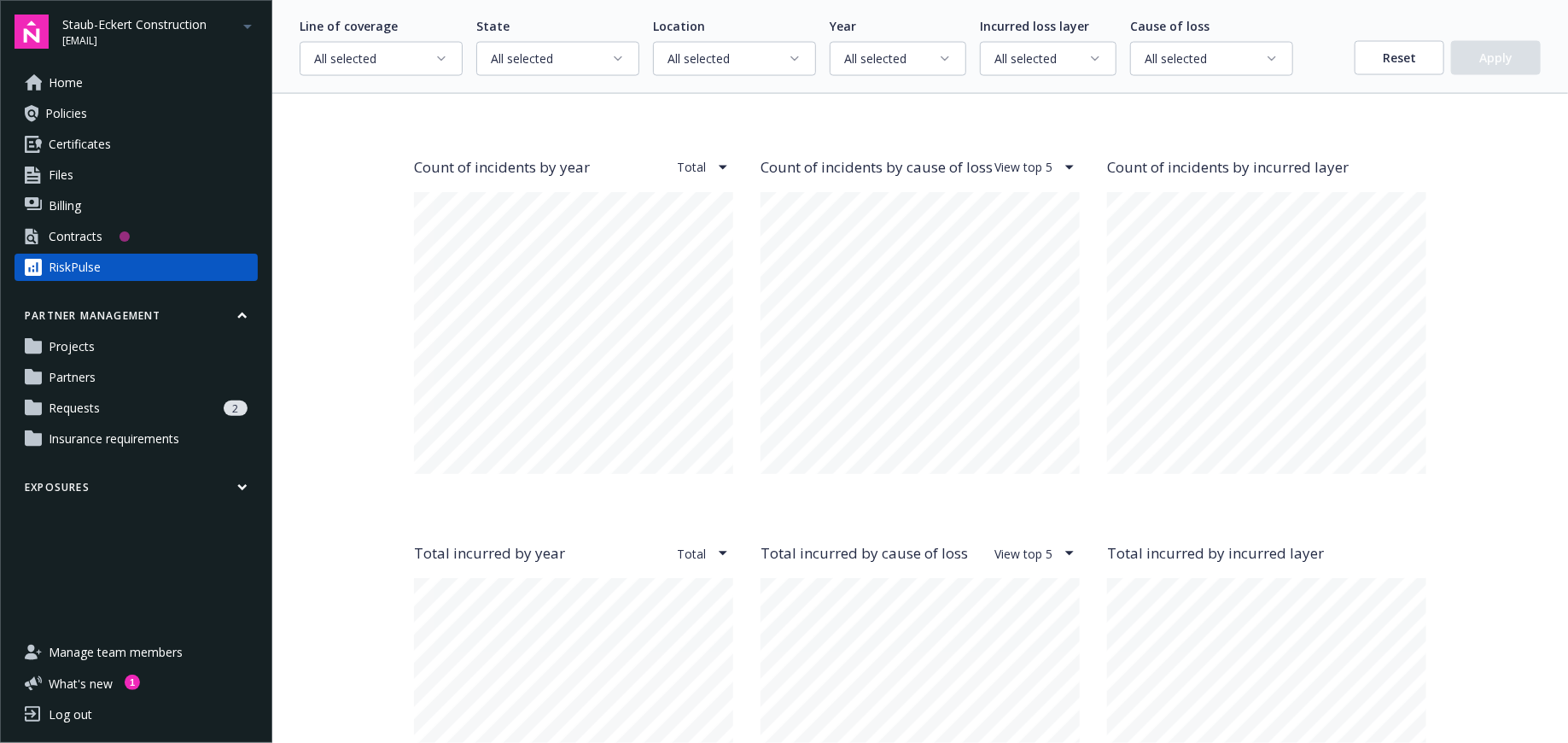 scroll, scrollTop: 1351, scrollLeft: 0, axis: vertical 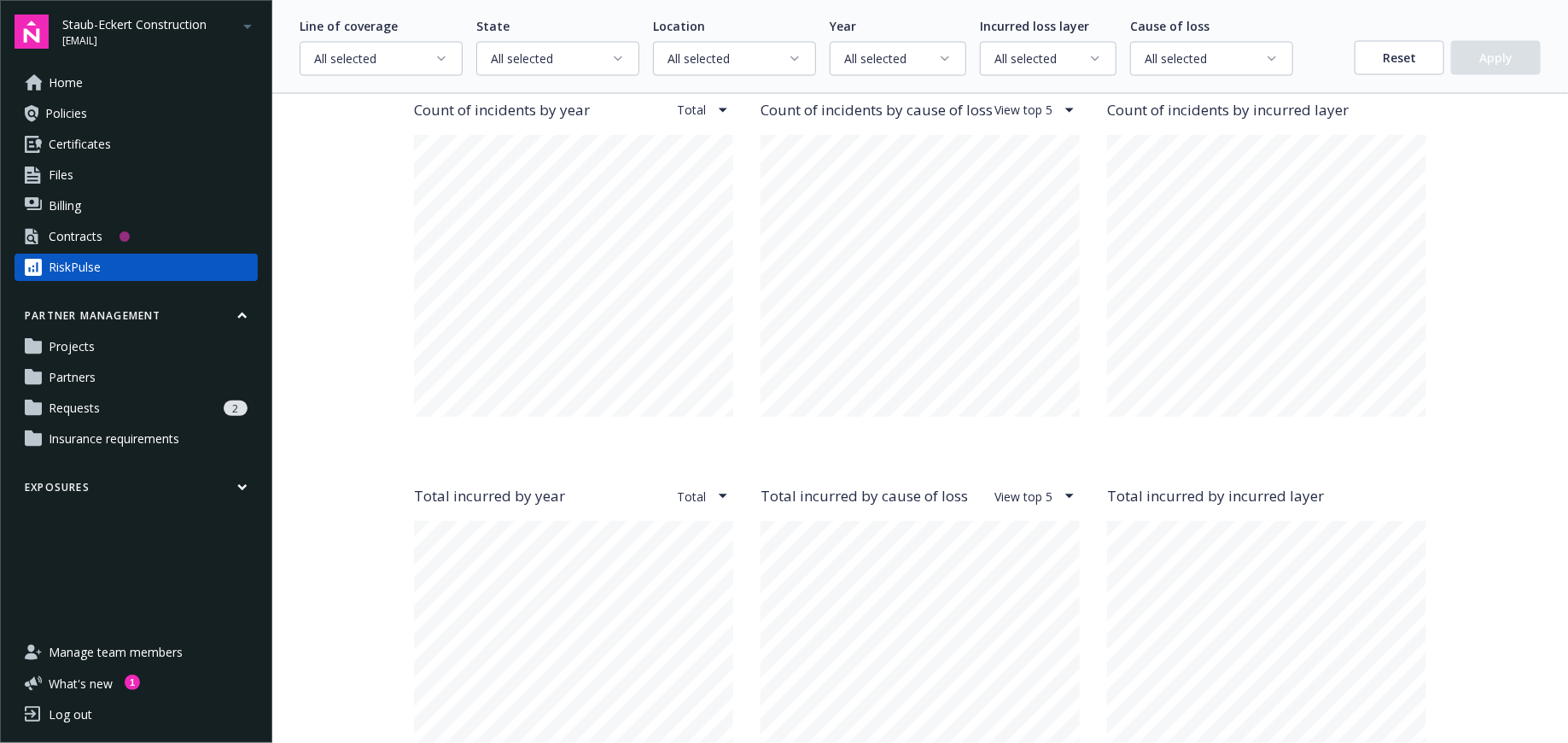 click on "All selected" at bounding box center [381, 59] 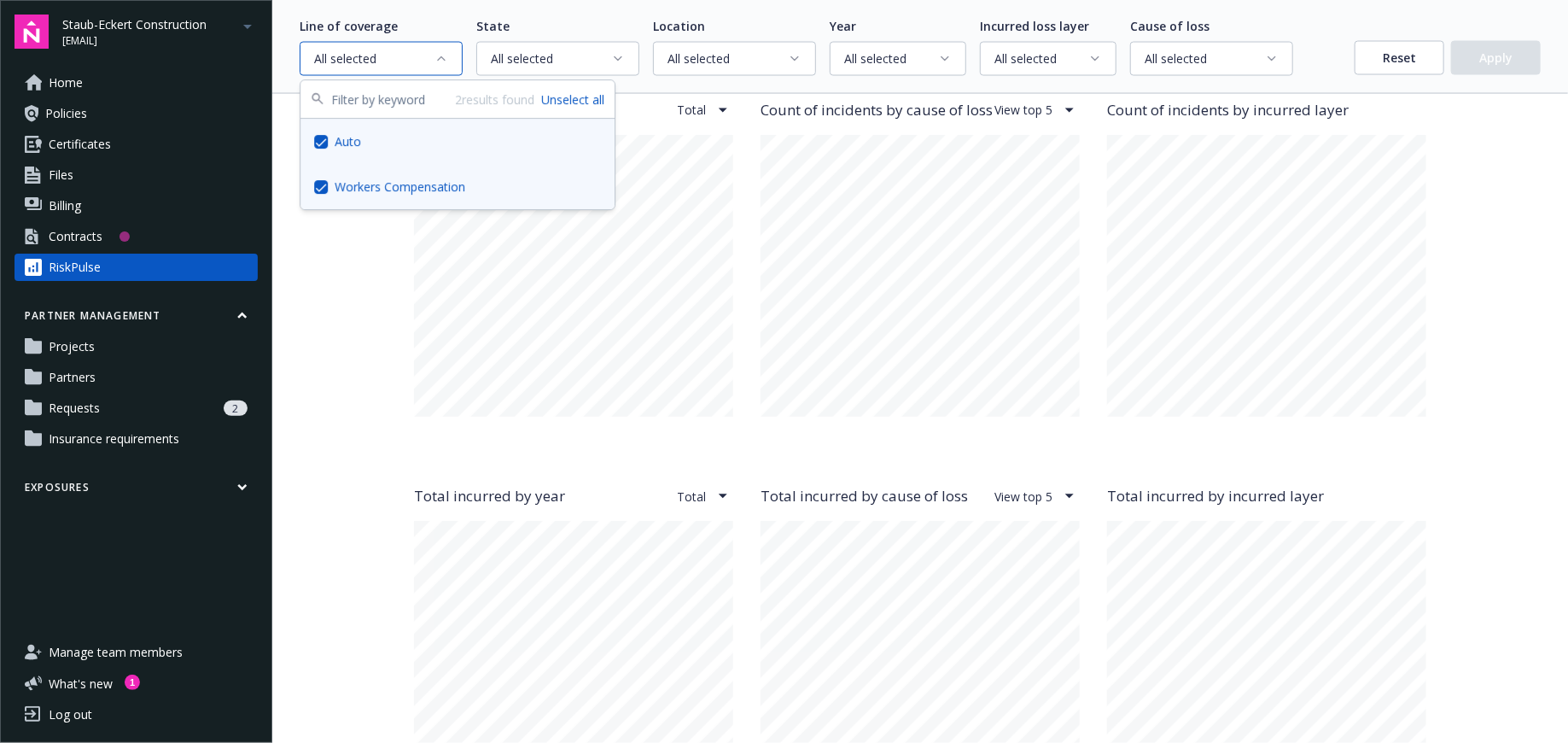 click at bounding box center (321, 142) 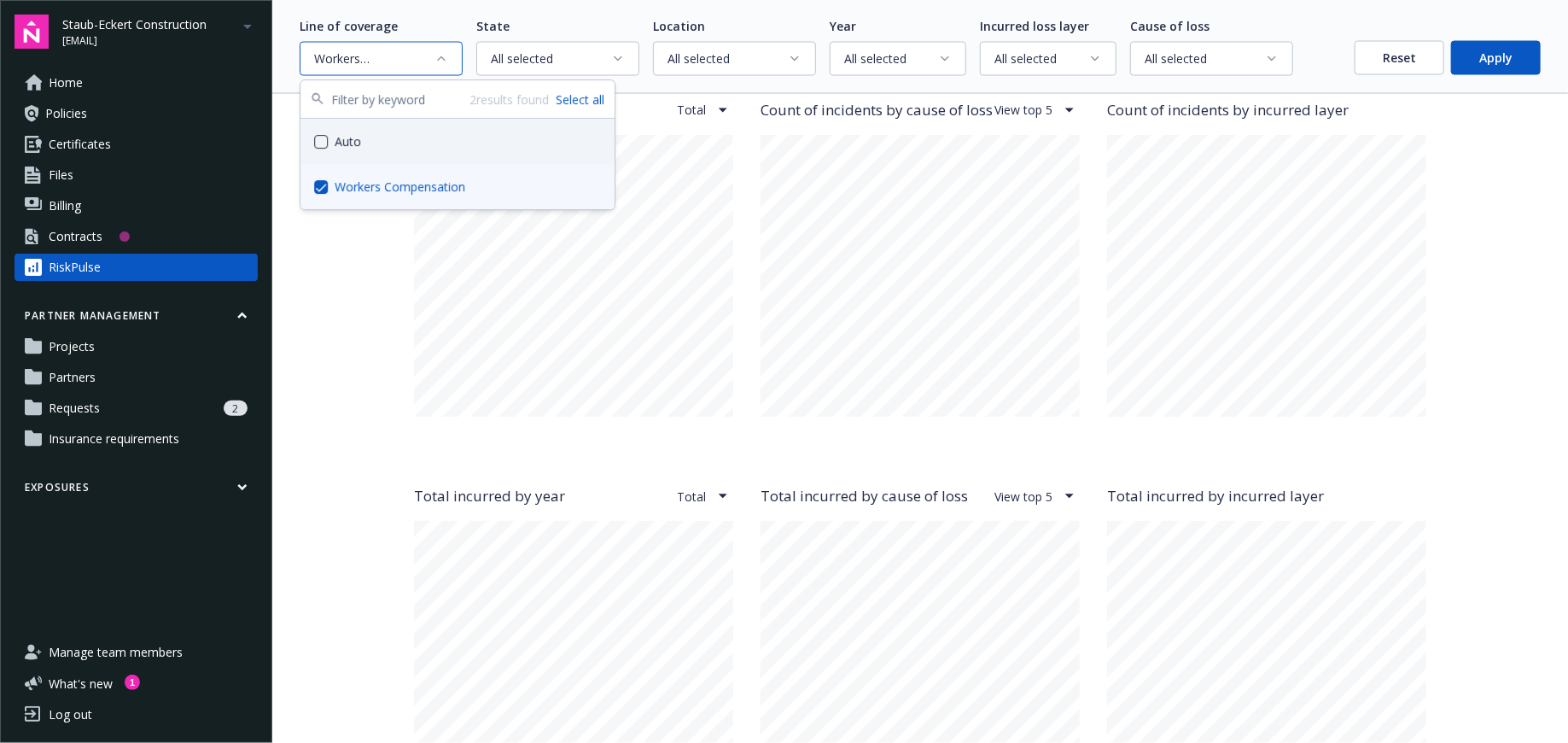click at bounding box center [321, 142] 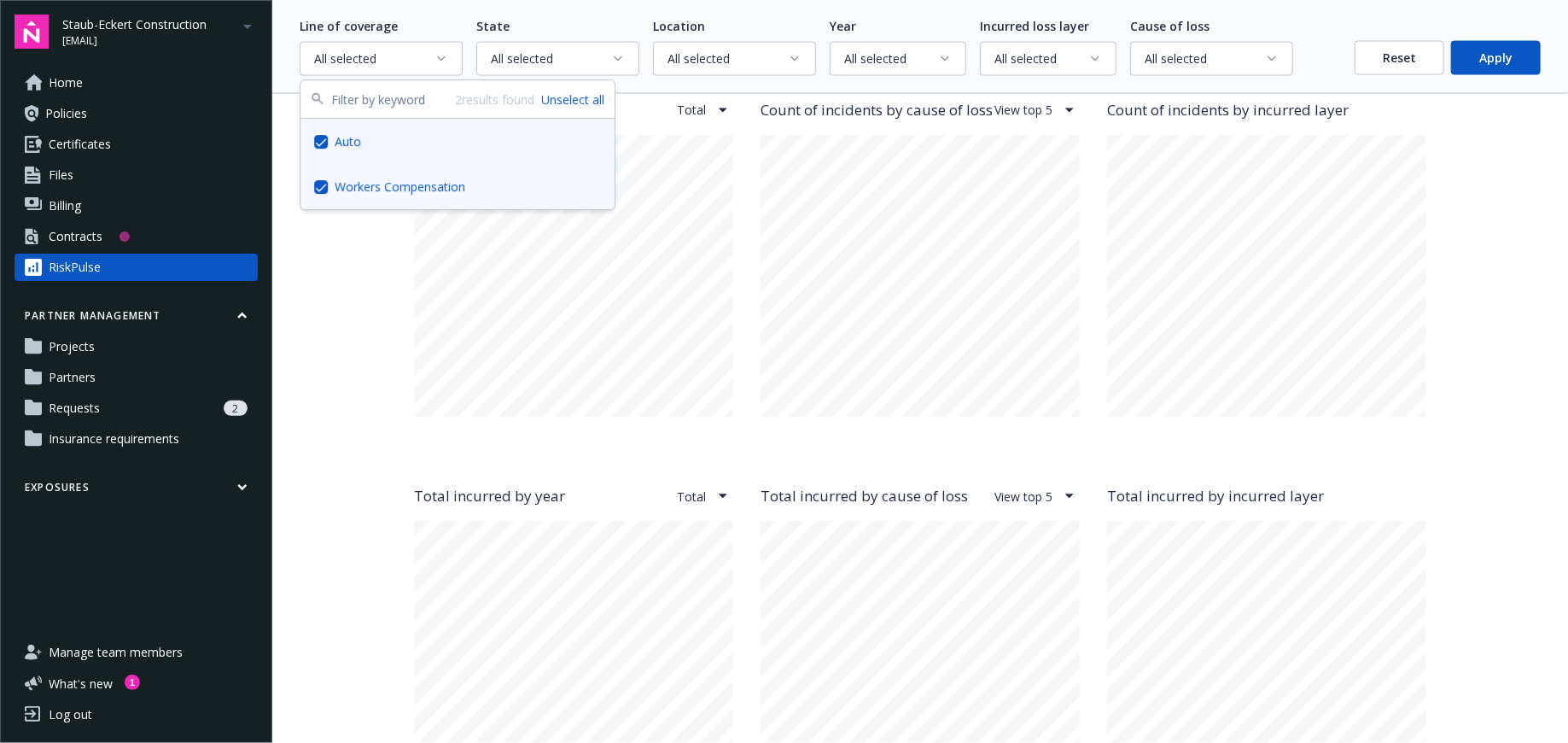 click on "New Hampshire Total incurred $0.00 Disclaimer: These are your total incurred costs and claim counts in each state, based on carrier loss run data and current filter selections. Cost per  1   Employee Hours Worked  by quarterly snapshot Experience modification rate by year Count of incidents by year Total Count of incidents by cause of loss View top 5 Count of incidents by incurred layer Total incurred by year Total Total incurred by cause of loss View top 5 State Location CA 9" at bounding box center [920, 279] 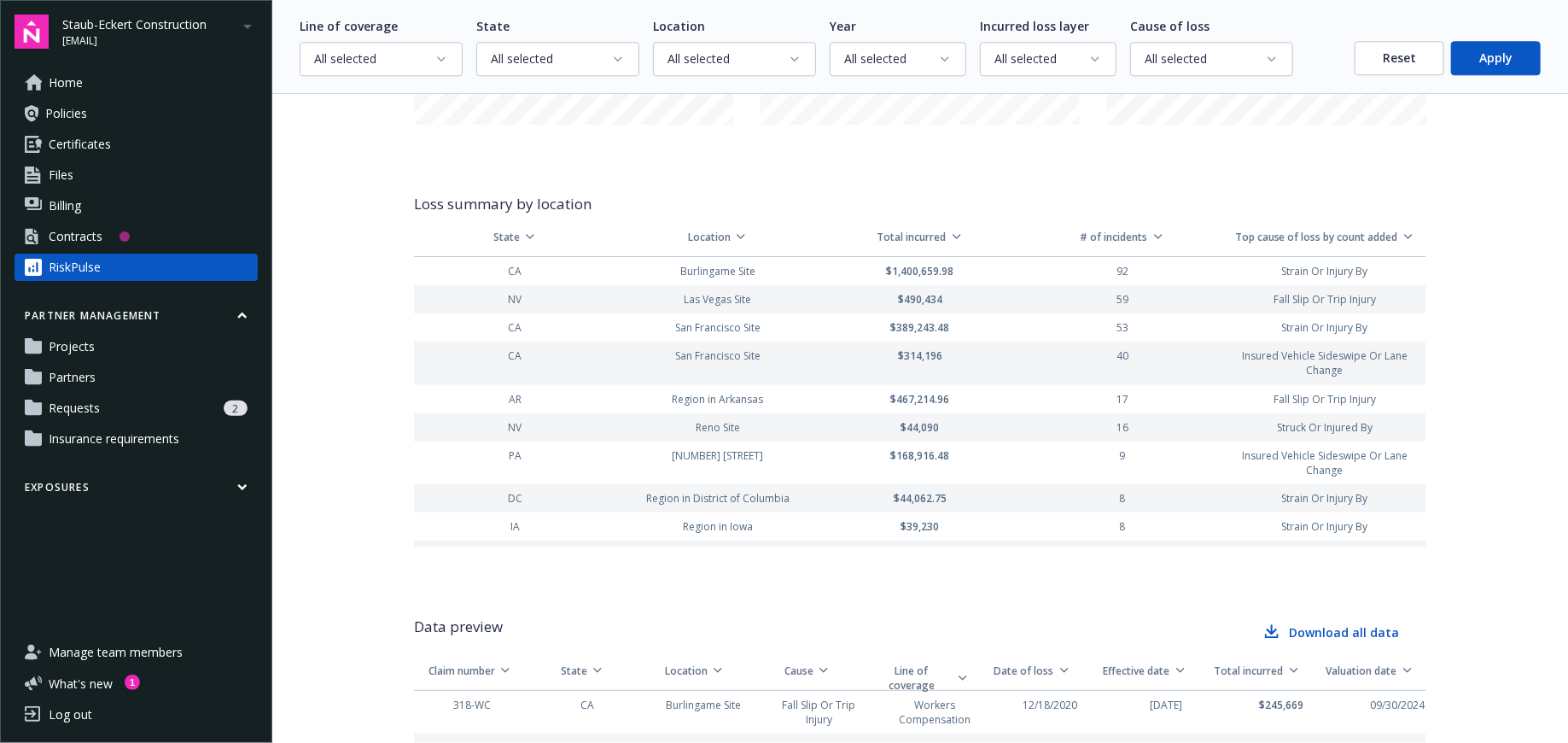 scroll, scrollTop: 2095, scrollLeft: 0, axis: vertical 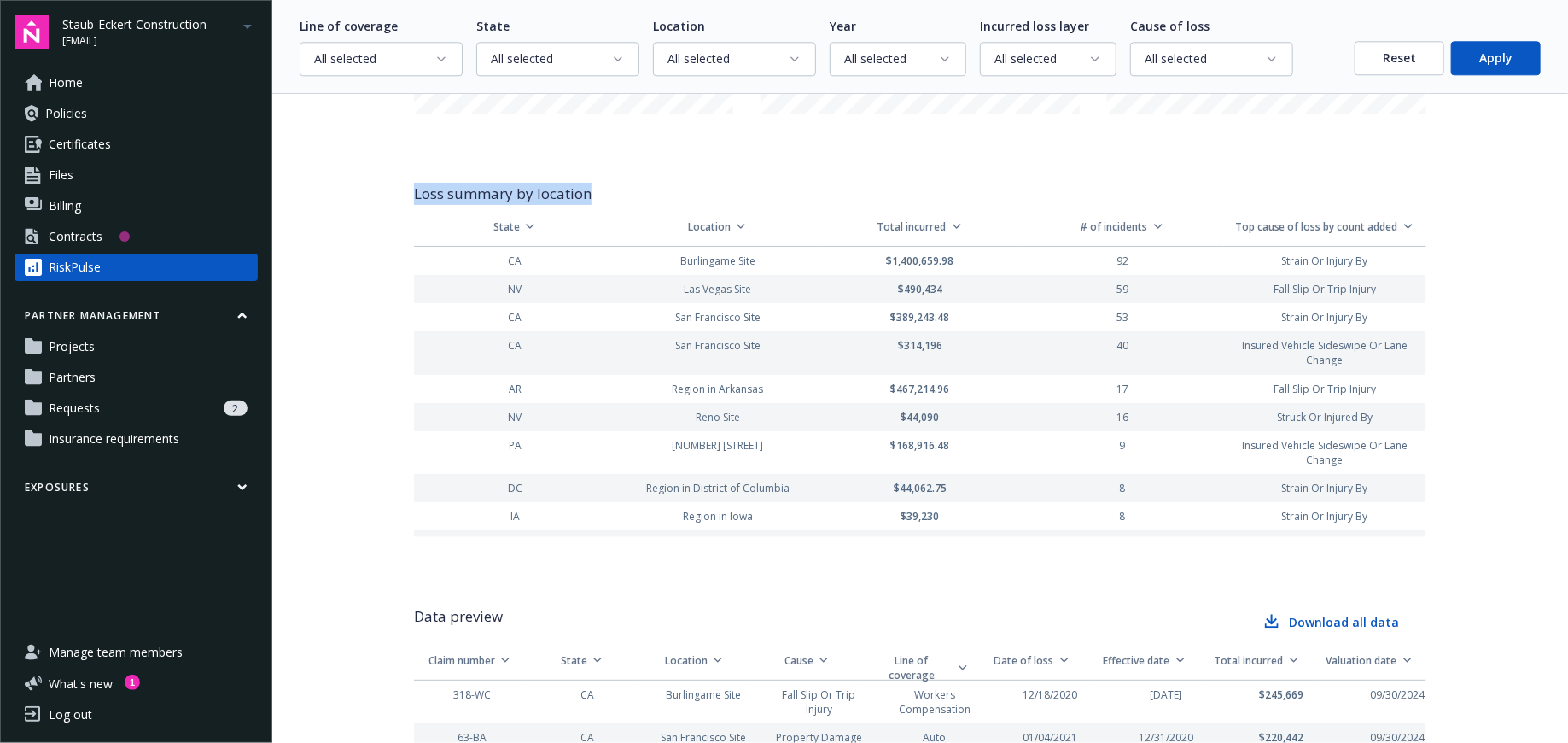drag, startPoint x: 414, startPoint y: 196, endPoint x: 597, endPoint y: 203, distance: 183.1338 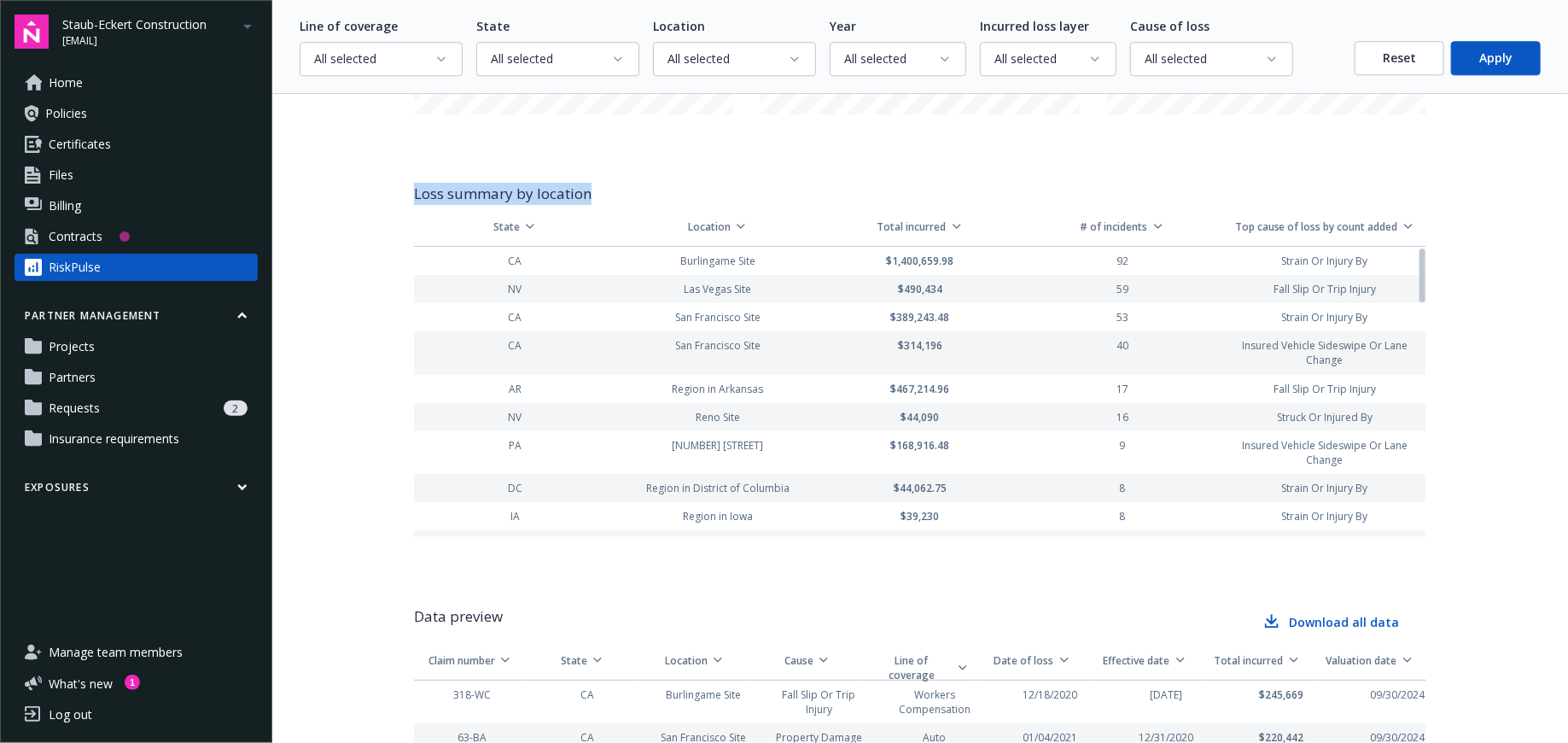scroll, scrollTop: 0, scrollLeft: 0, axis: both 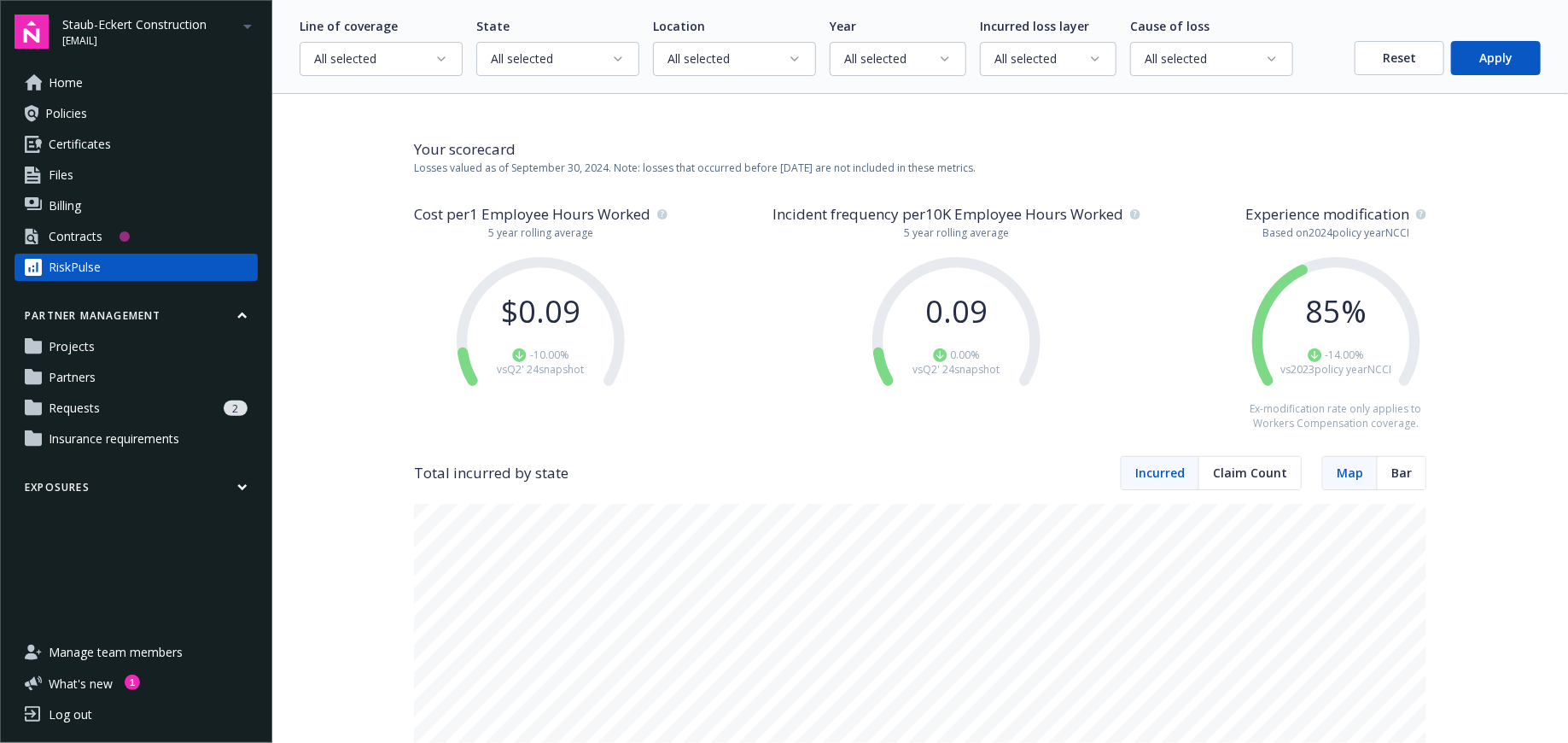 click 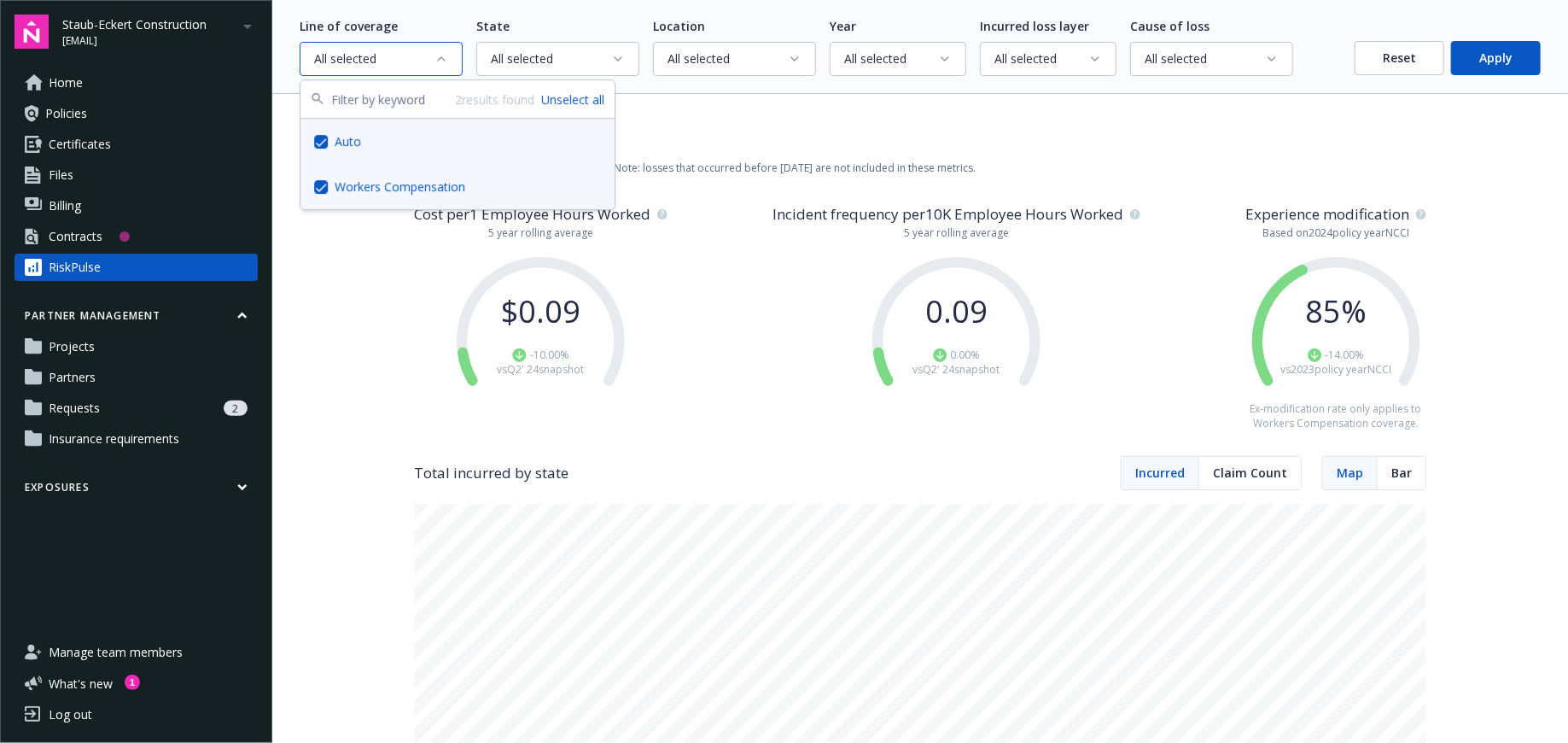 click at bounding box center (321, 142) 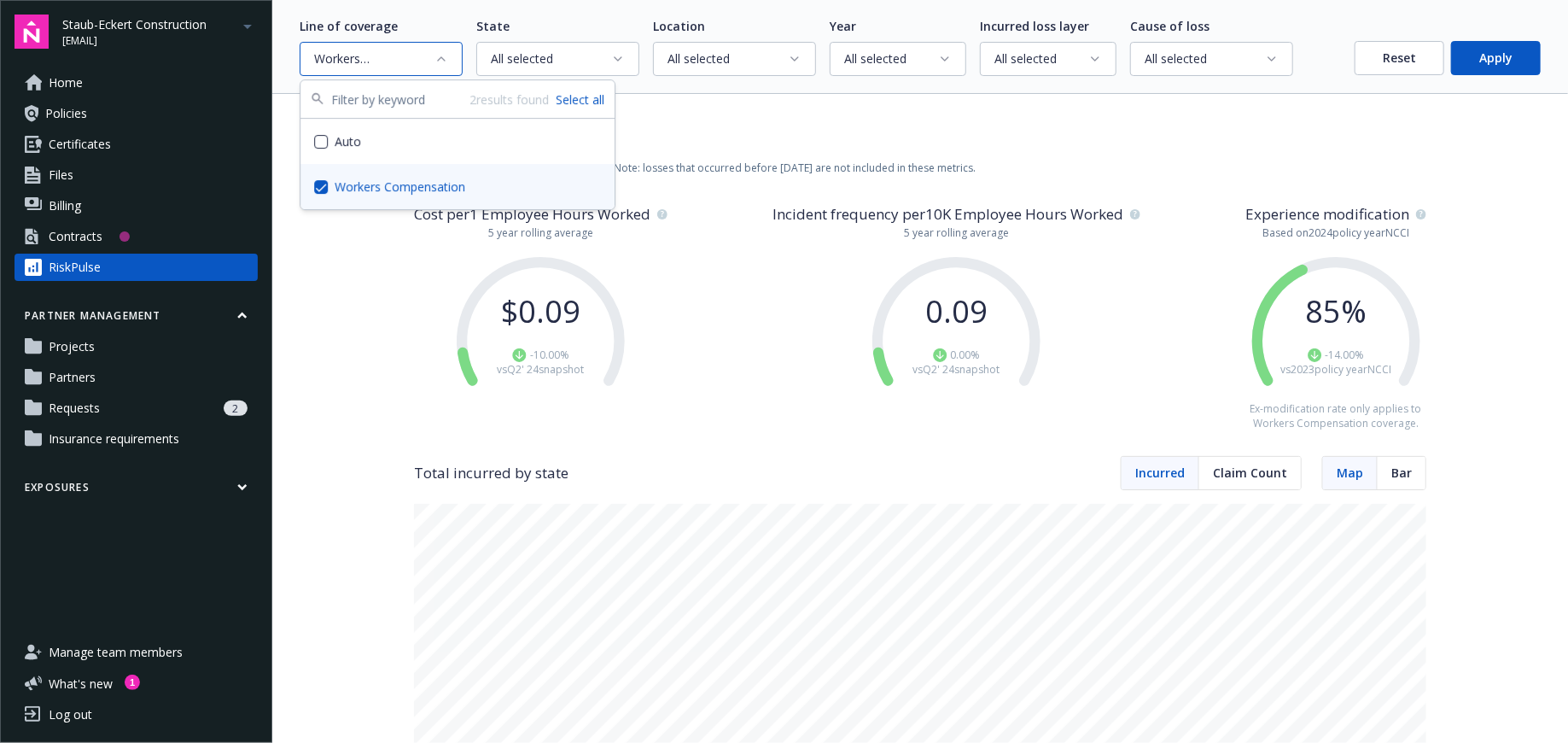 click on "New Hampshire Total incurred $0.00 Disclaimer: These are your total incurred costs and claim counts in each state, based on carrier loss run data and current filter selections. Cost per  1   Employee Hours Worked  by quarterly snapshot Experience modification rate by year Count of incidents by year Total Count of incidents by cause of loss View top 5 Count of incidents by incurred layer Total incurred by year Total Total incurred by cause of loss View top 5 State Location CA 9" at bounding box center (920, 1686) 